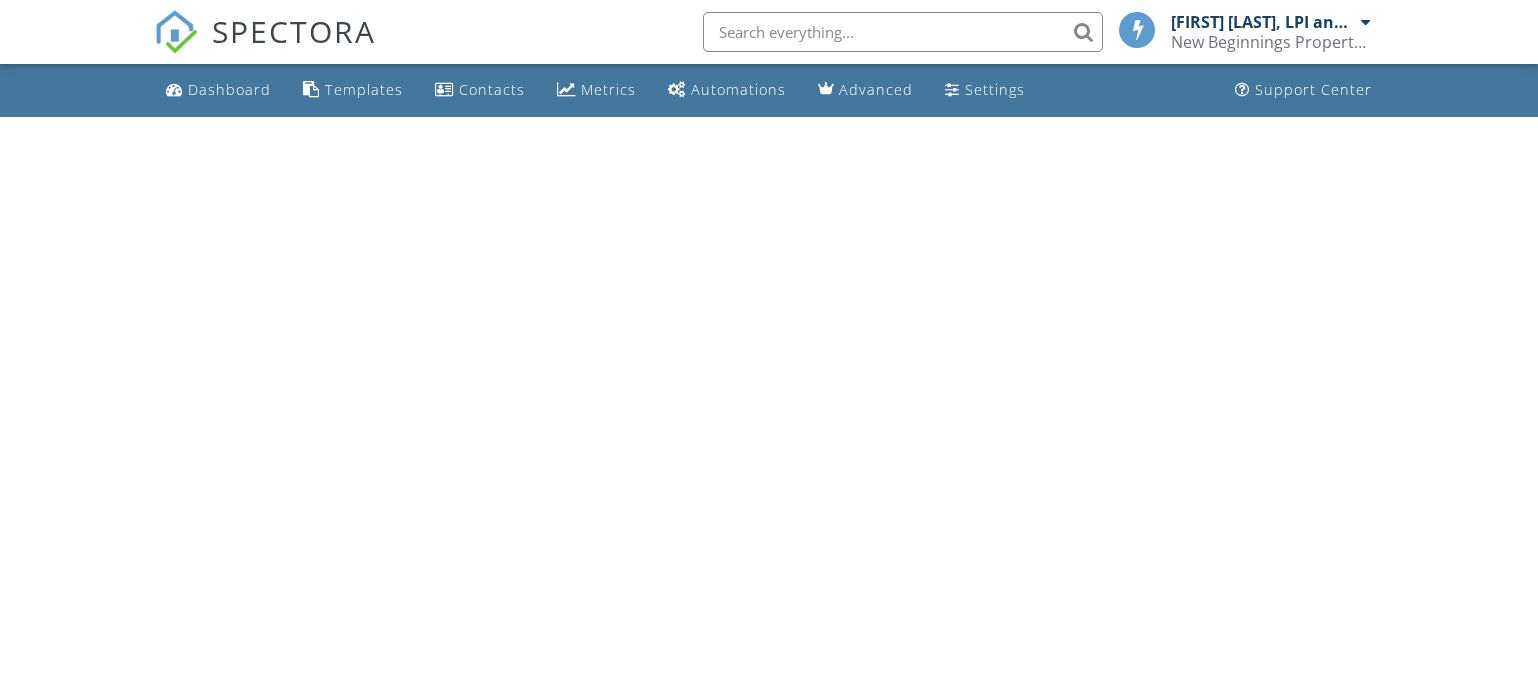 scroll, scrollTop: 0, scrollLeft: 0, axis: both 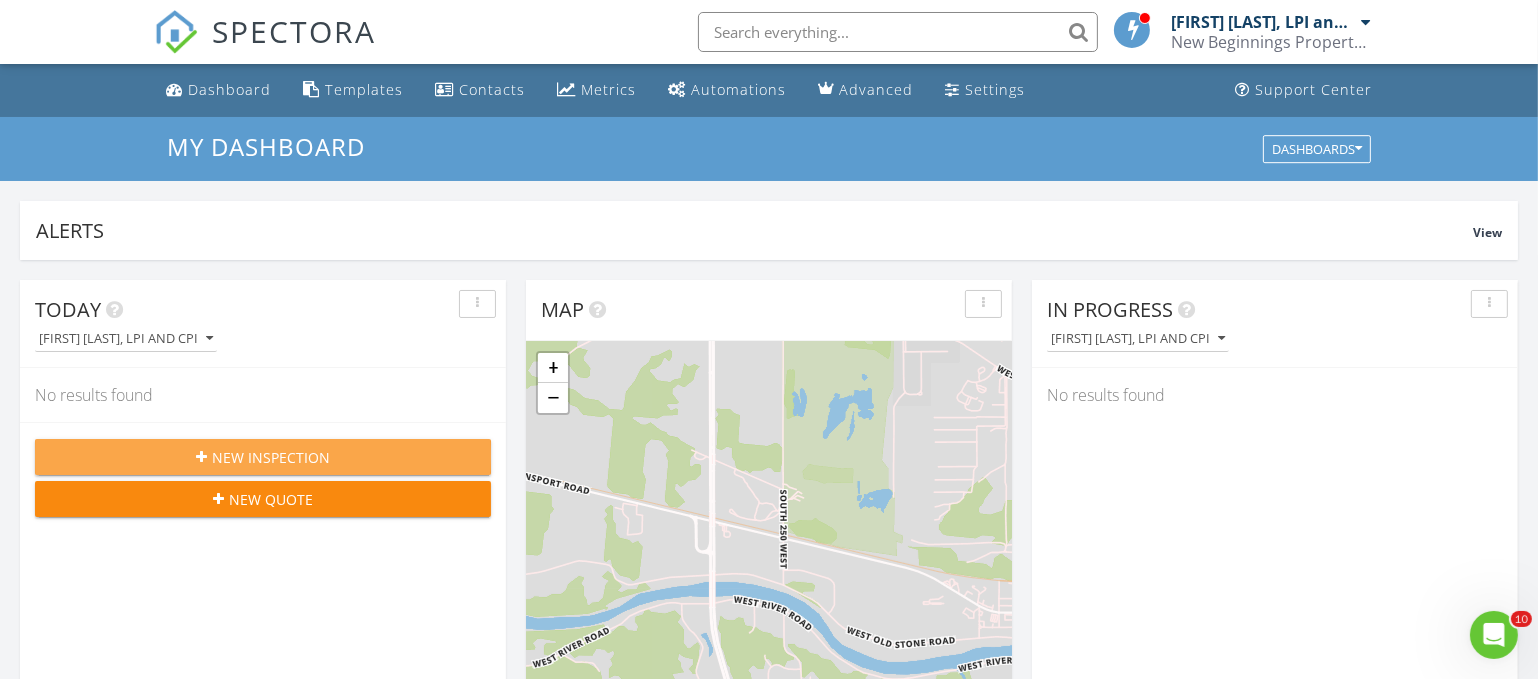 click on "New Inspection" at bounding box center (263, 457) 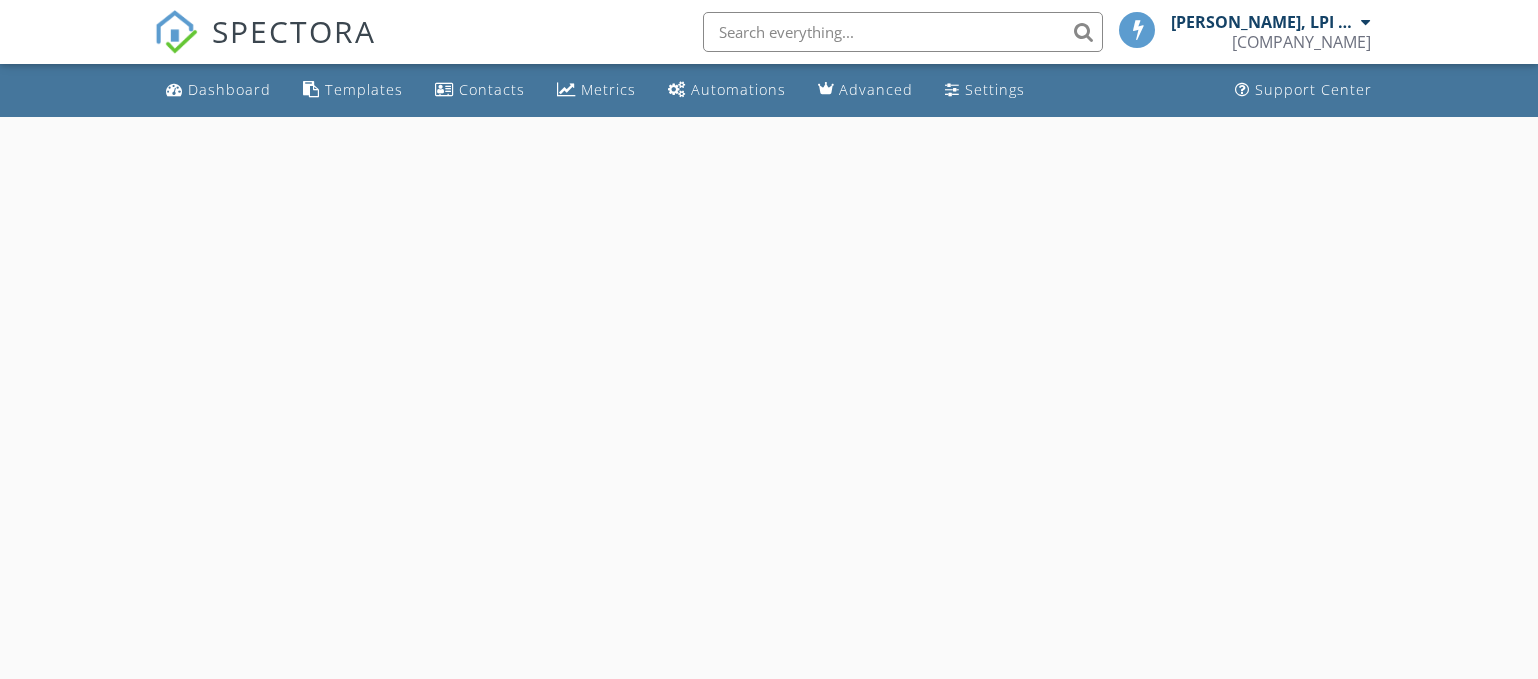 scroll, scrollTop: 0, scrollLeft: 0, axis: both 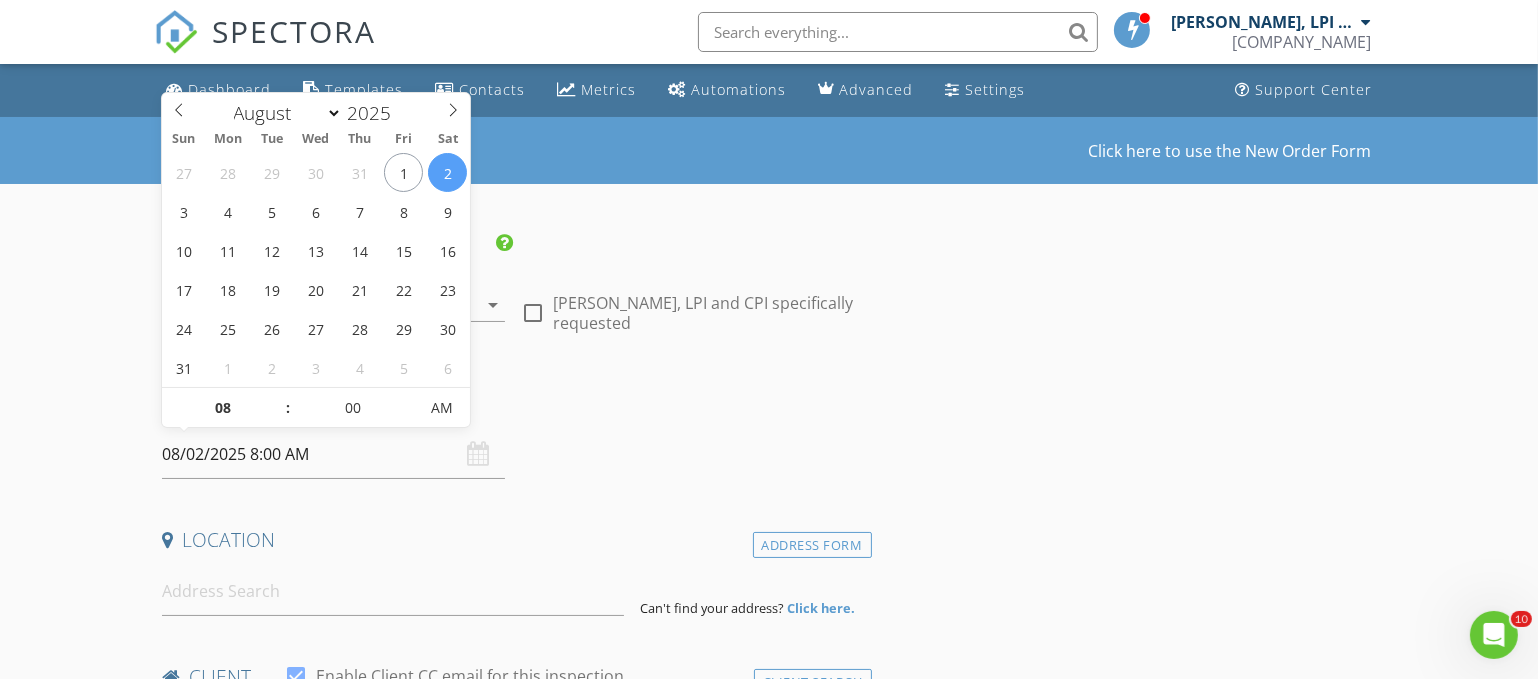click on "08/02/2025 8:00 AM" at bounding box center (333, 454) 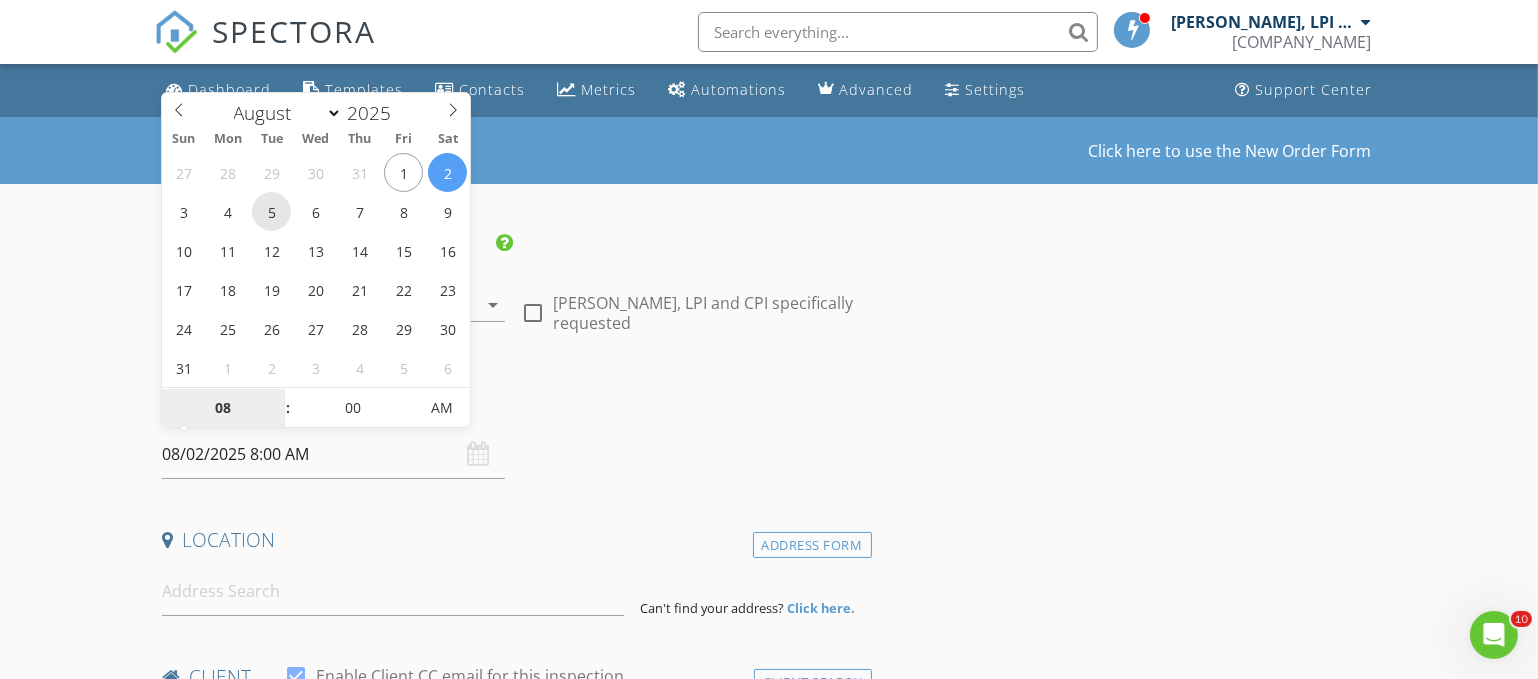 type on "08/05/2025 8:00 AM" 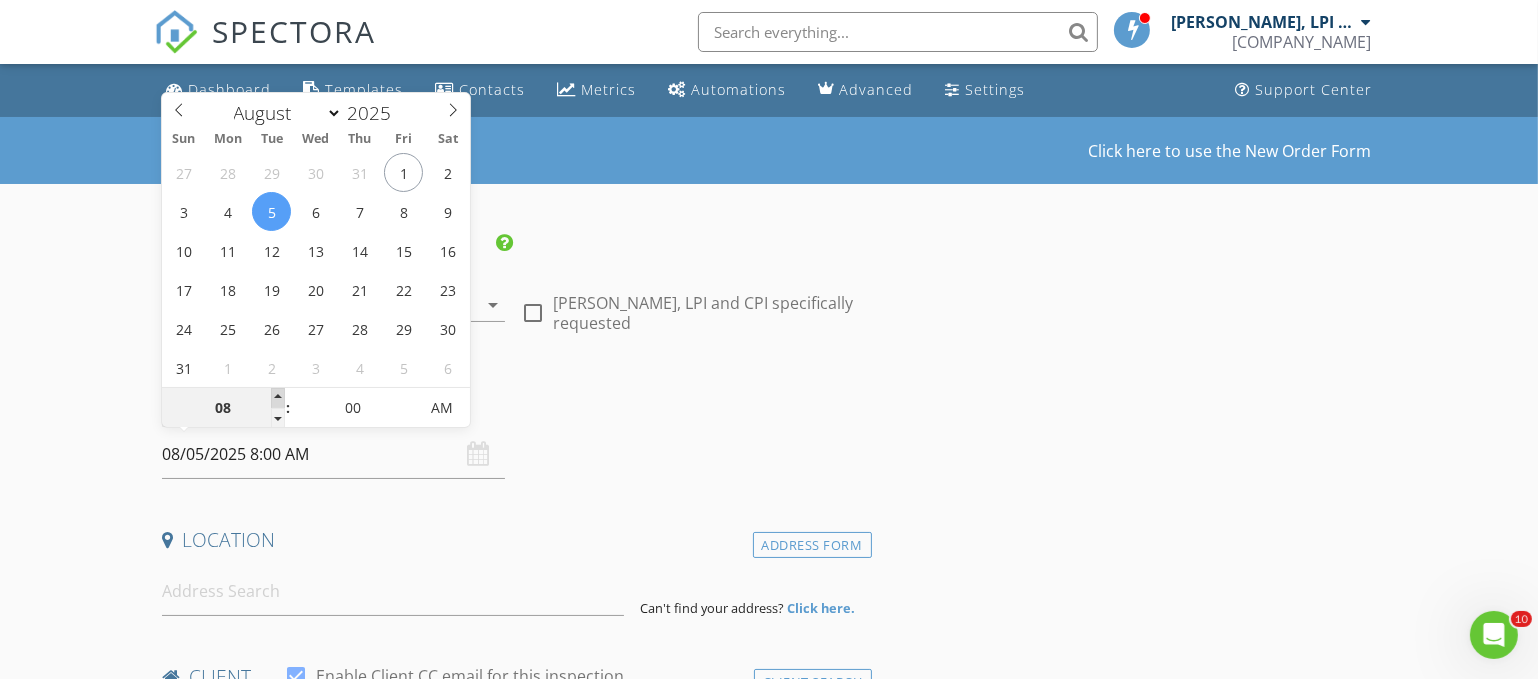 type on "09" 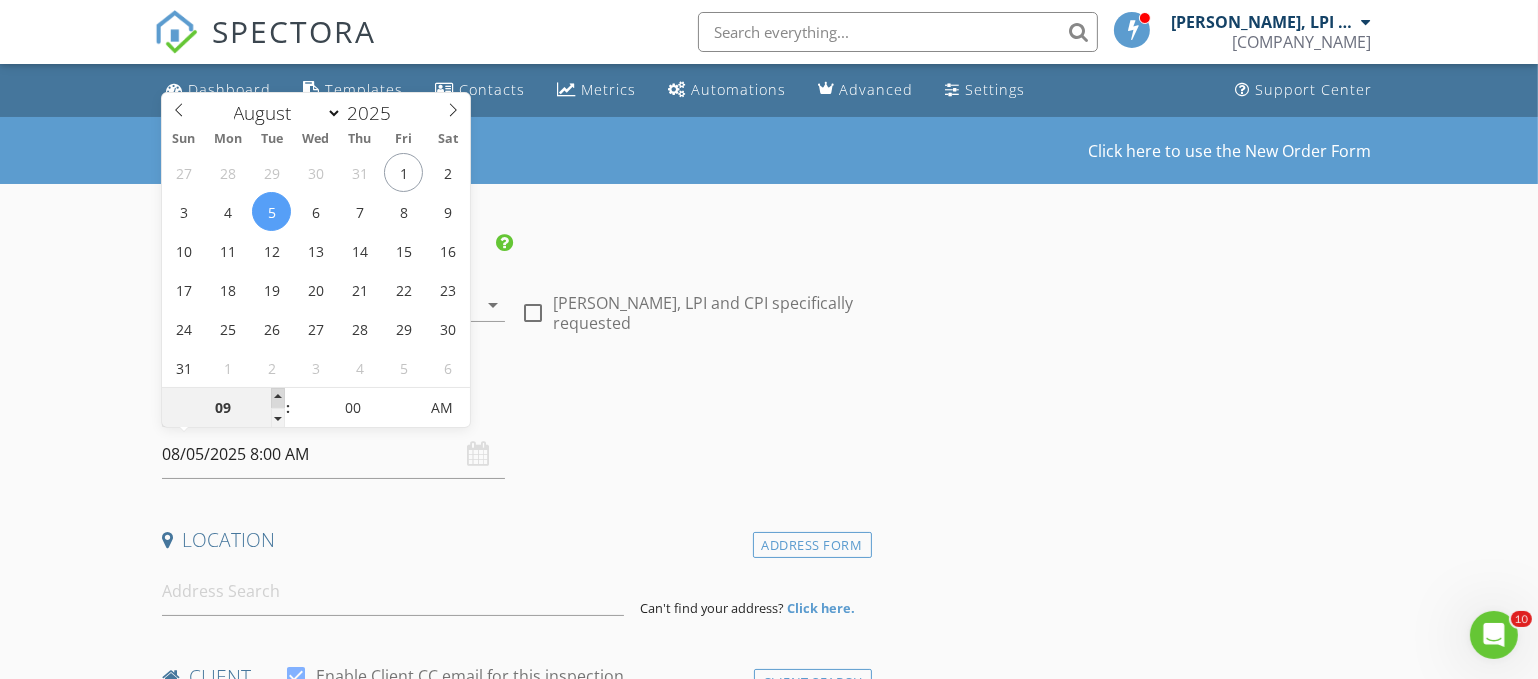 type on "08/05/2025 9:00 AM" 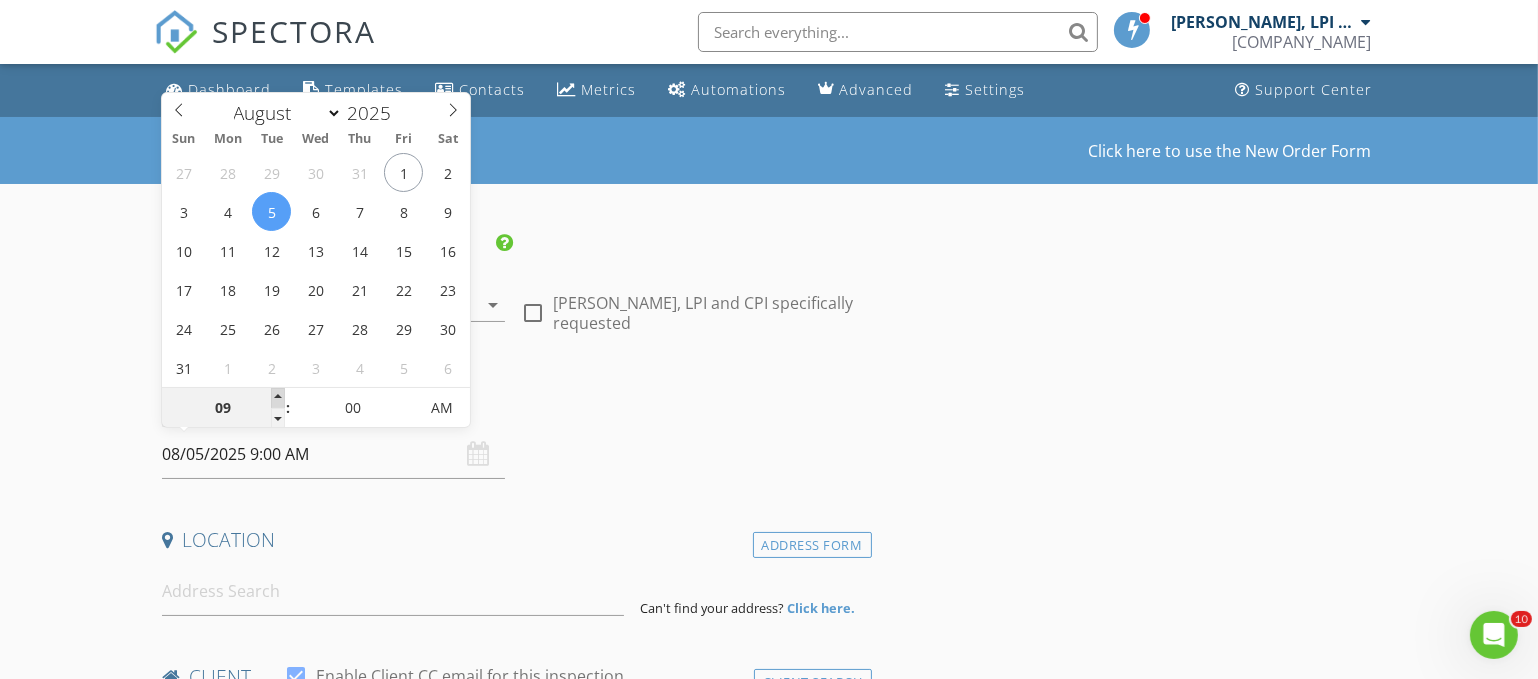click at bounding box center (278, 398) 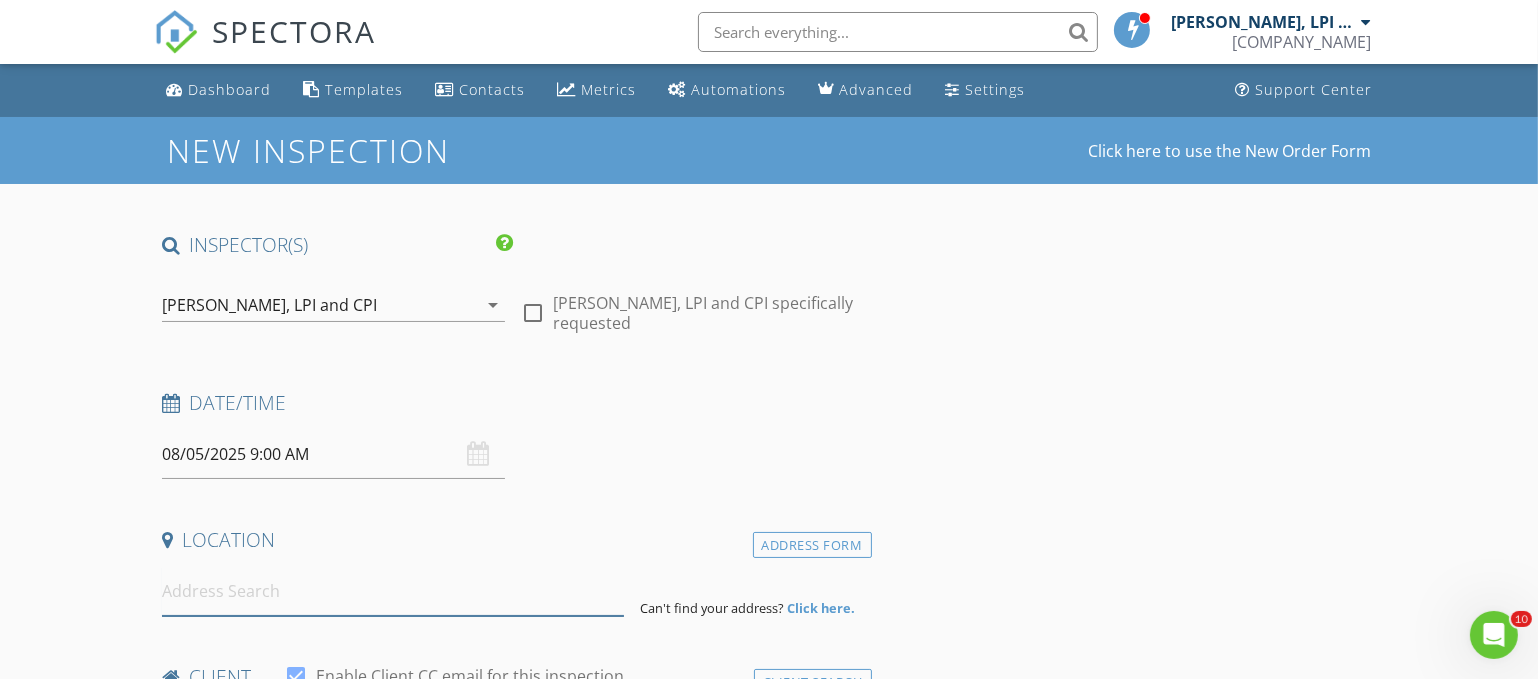 click at bounding box center (393, 591) 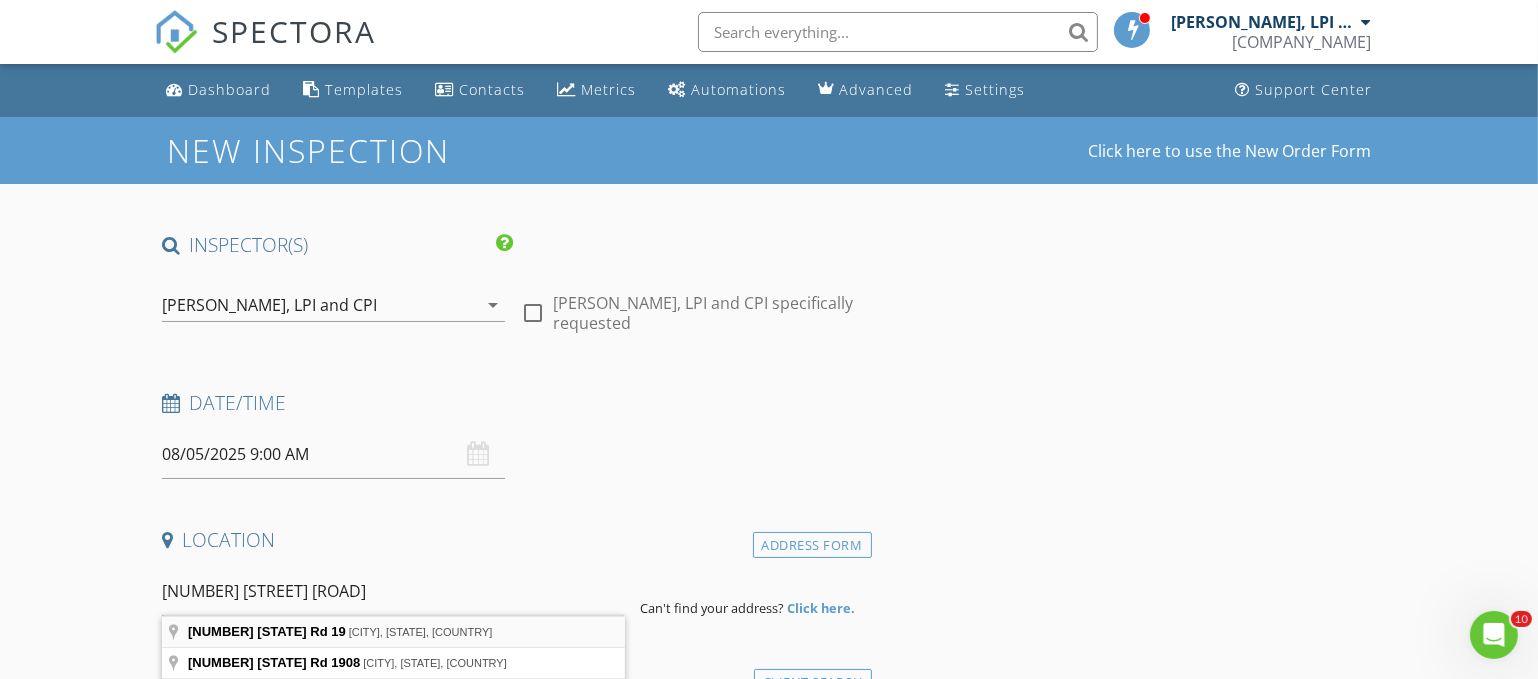 type on "6629 State Rd 19, Peru, IN, USA" 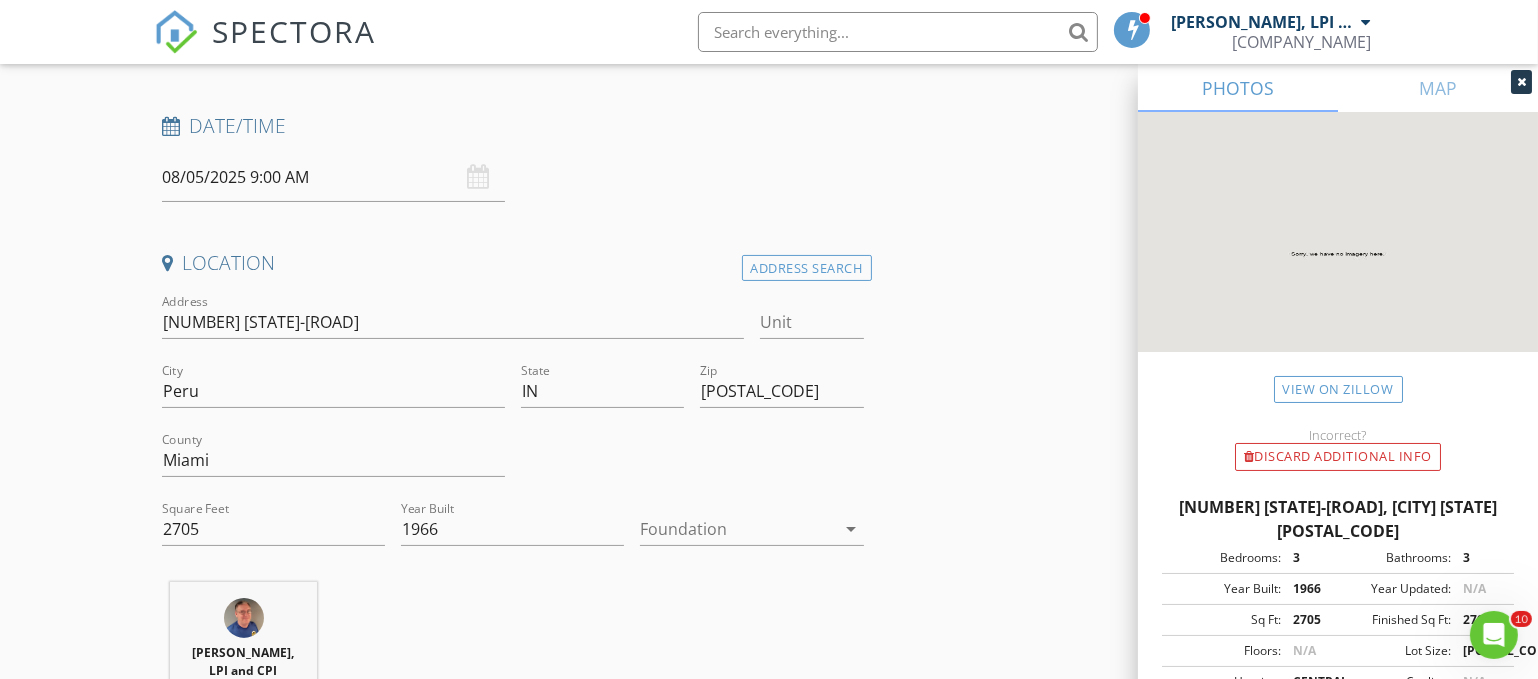 scroll, scrollTop: 281, scrollLeft: 0, axis: vertical 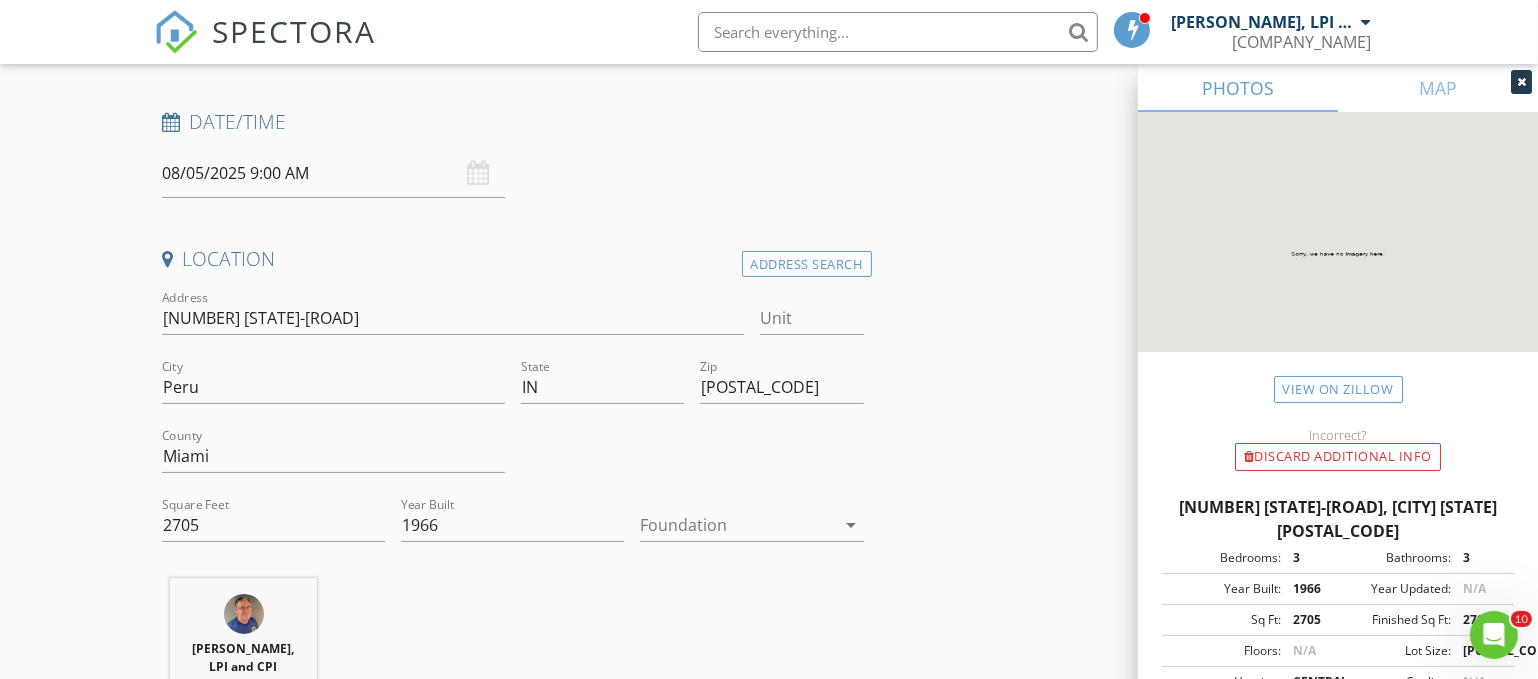 click at bounding box center [737, 525] 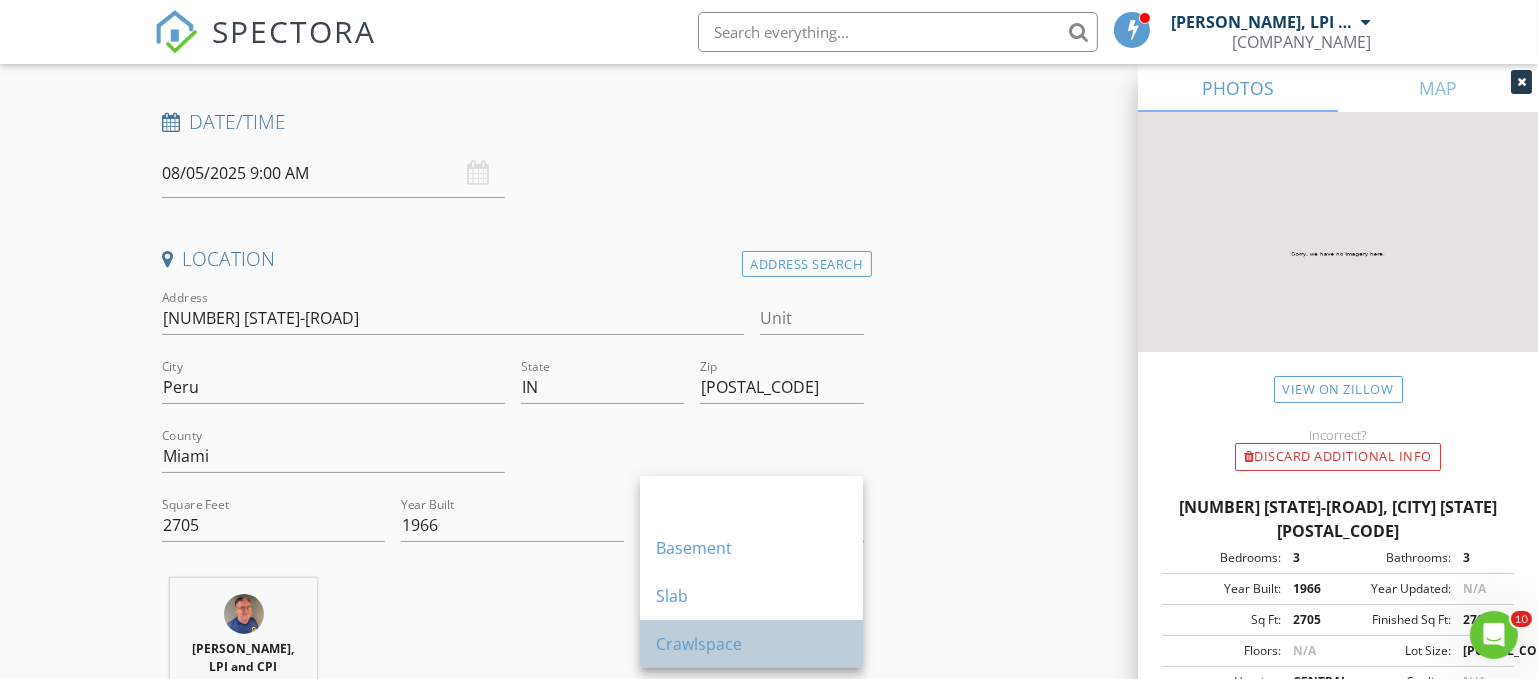 click on "Crawlspace" at bounding box center [751, 644] 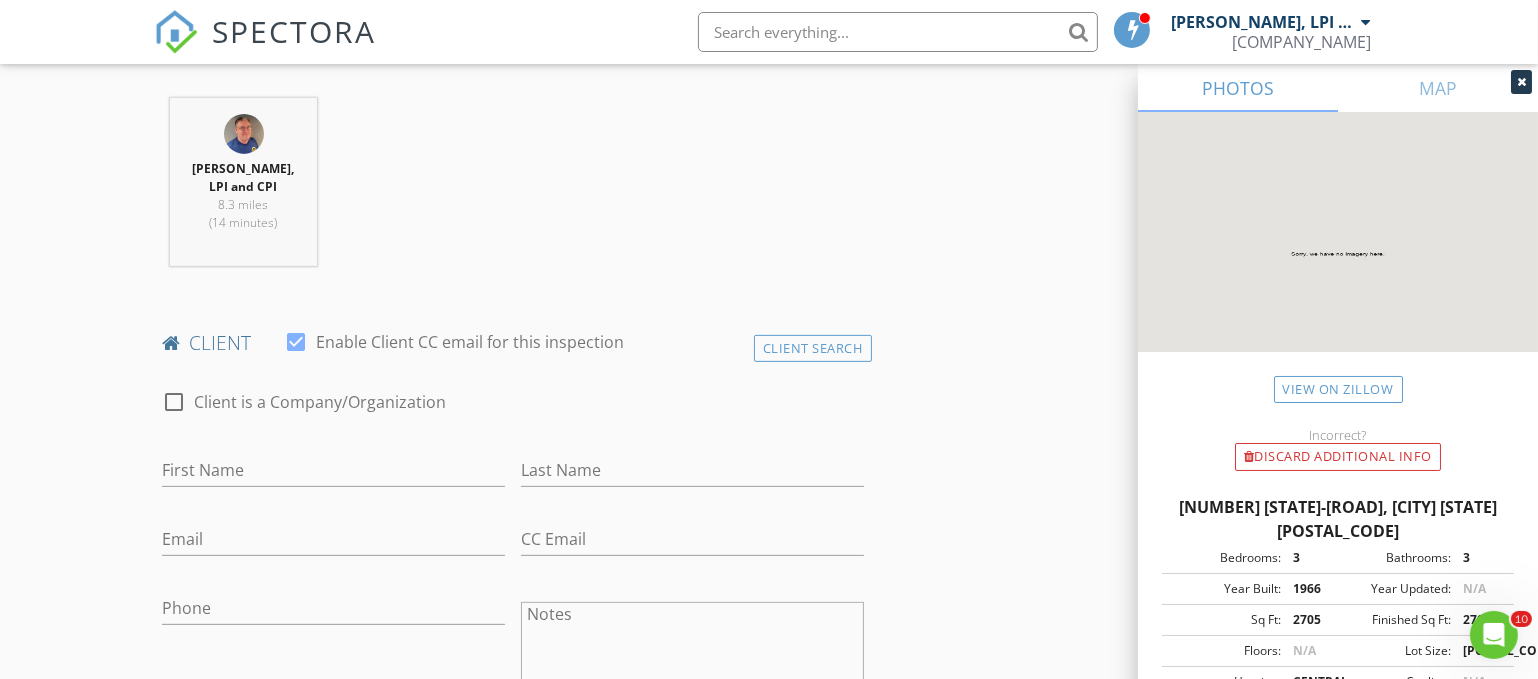 scroll, scrollTop: 770, scrollLeft: 0, axis: vertical 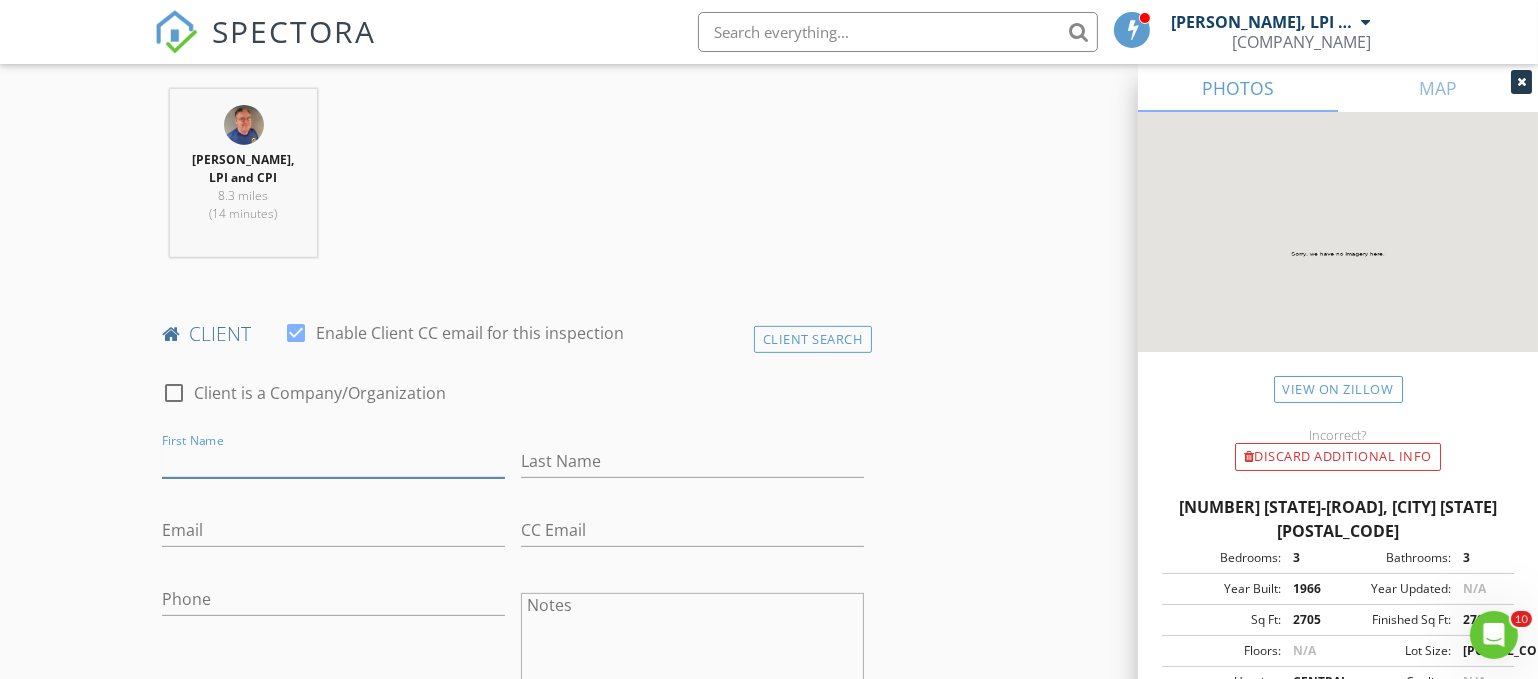 click on "First Name" at bounding box center (333, 461) 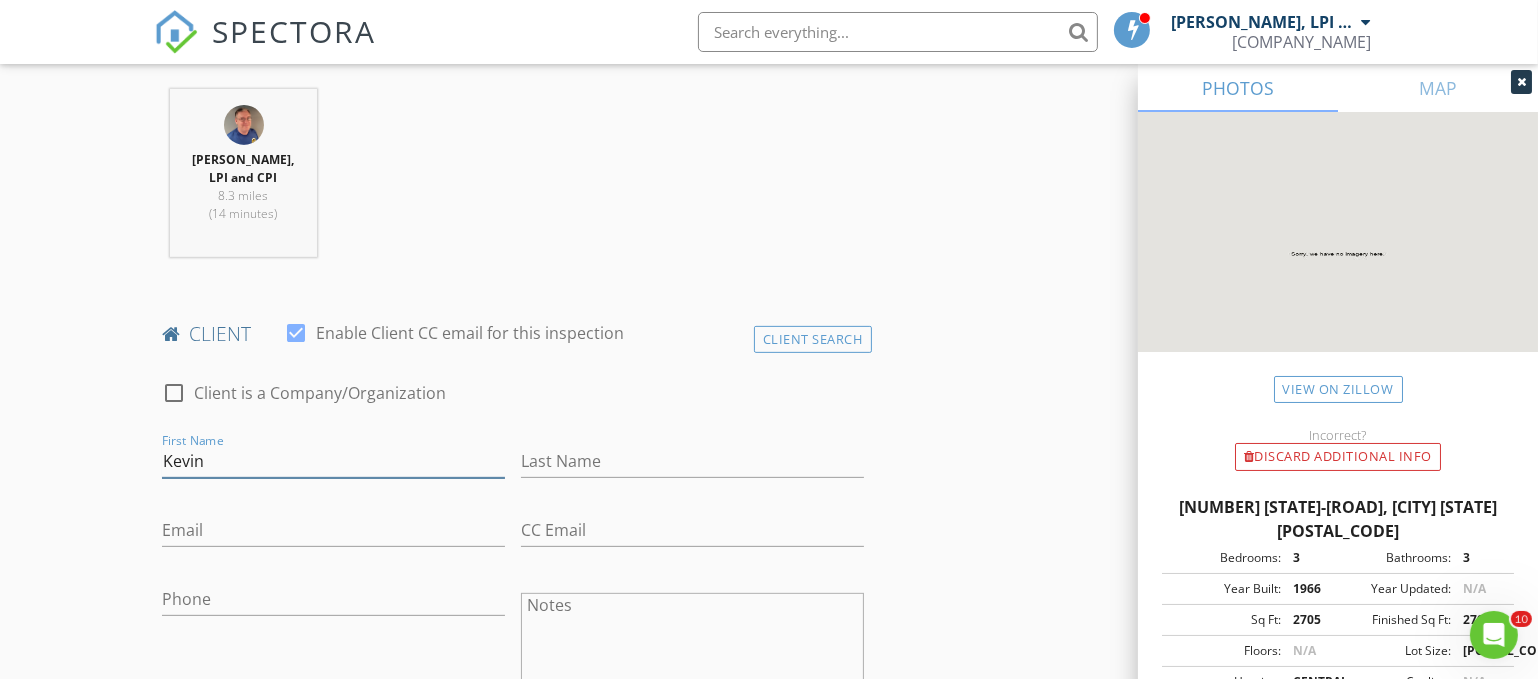 type on "Kevin" 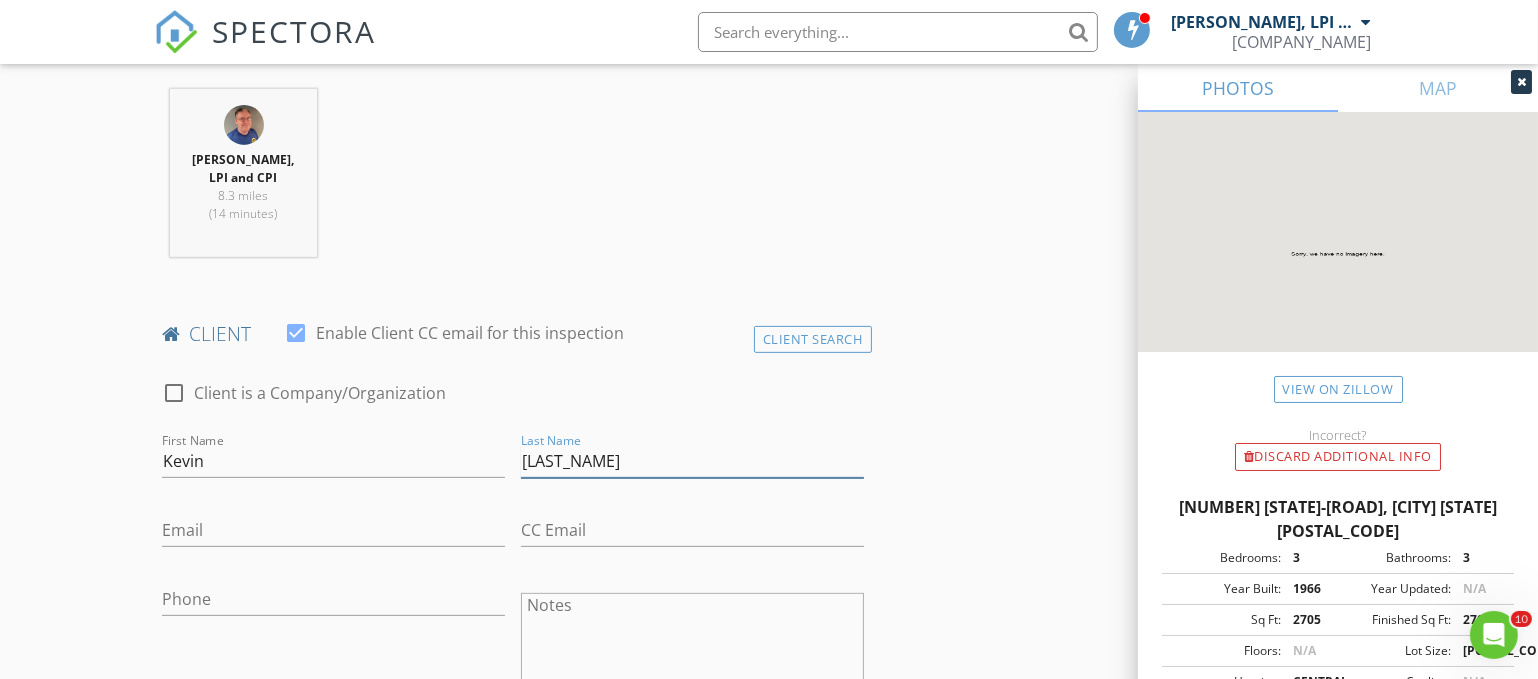 type on "[LAST]" 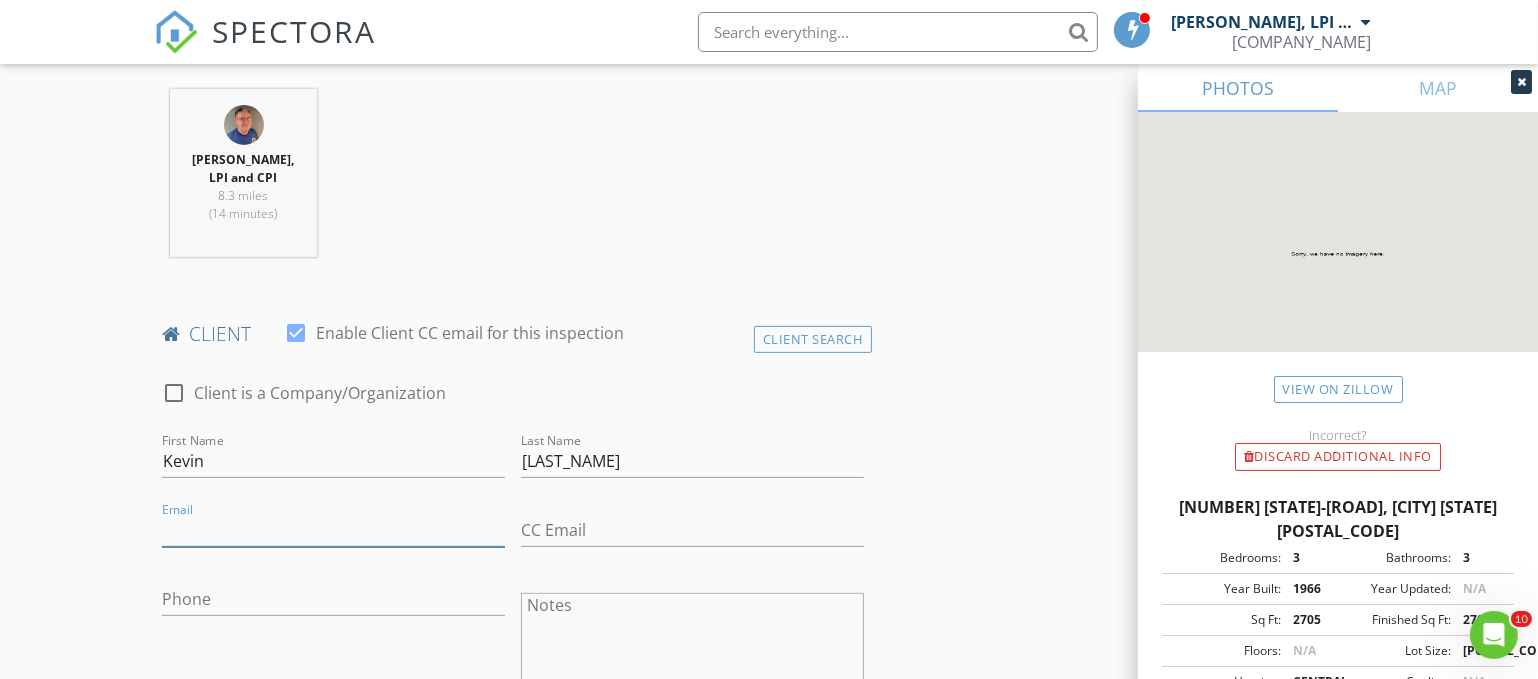 click on "Email" at bounding box center [333, 530] 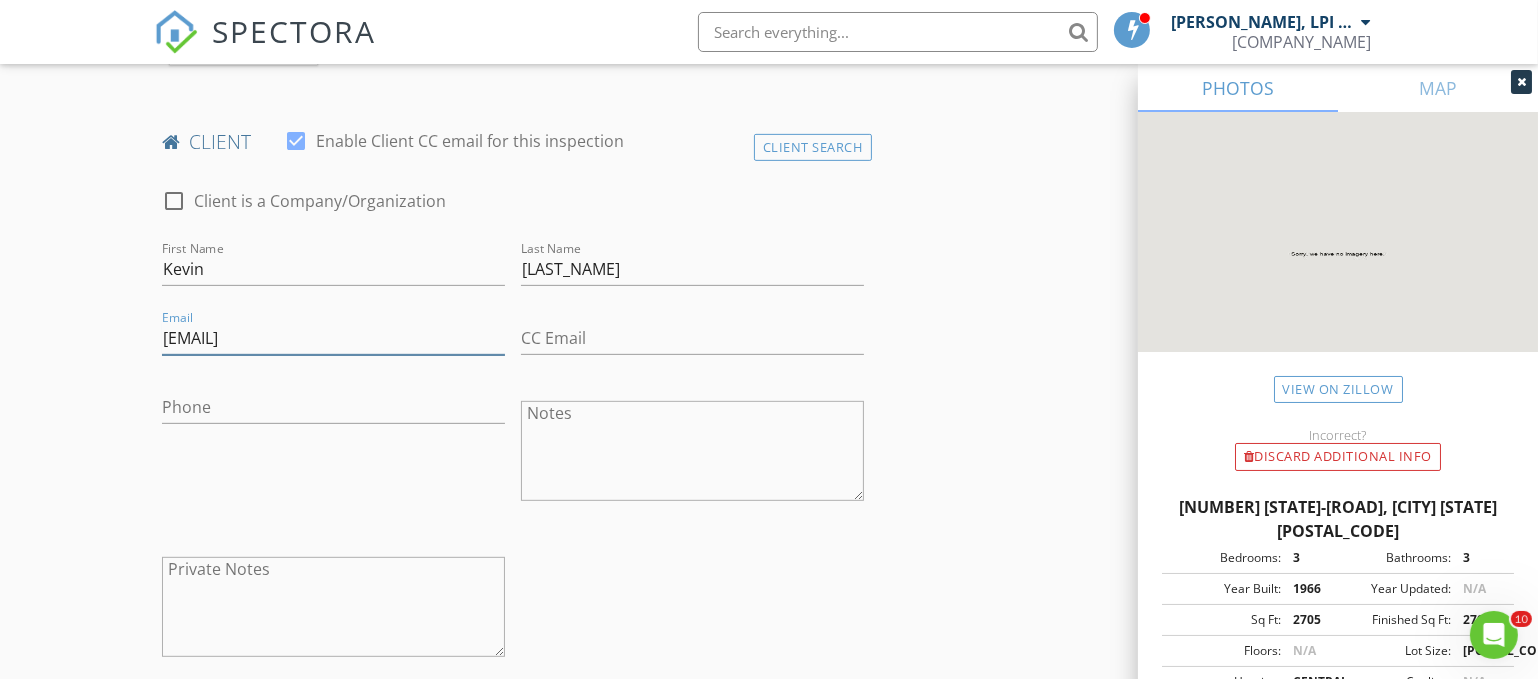 scroll, scrollTop: 963, scrollLeft: 0, axis: vertical 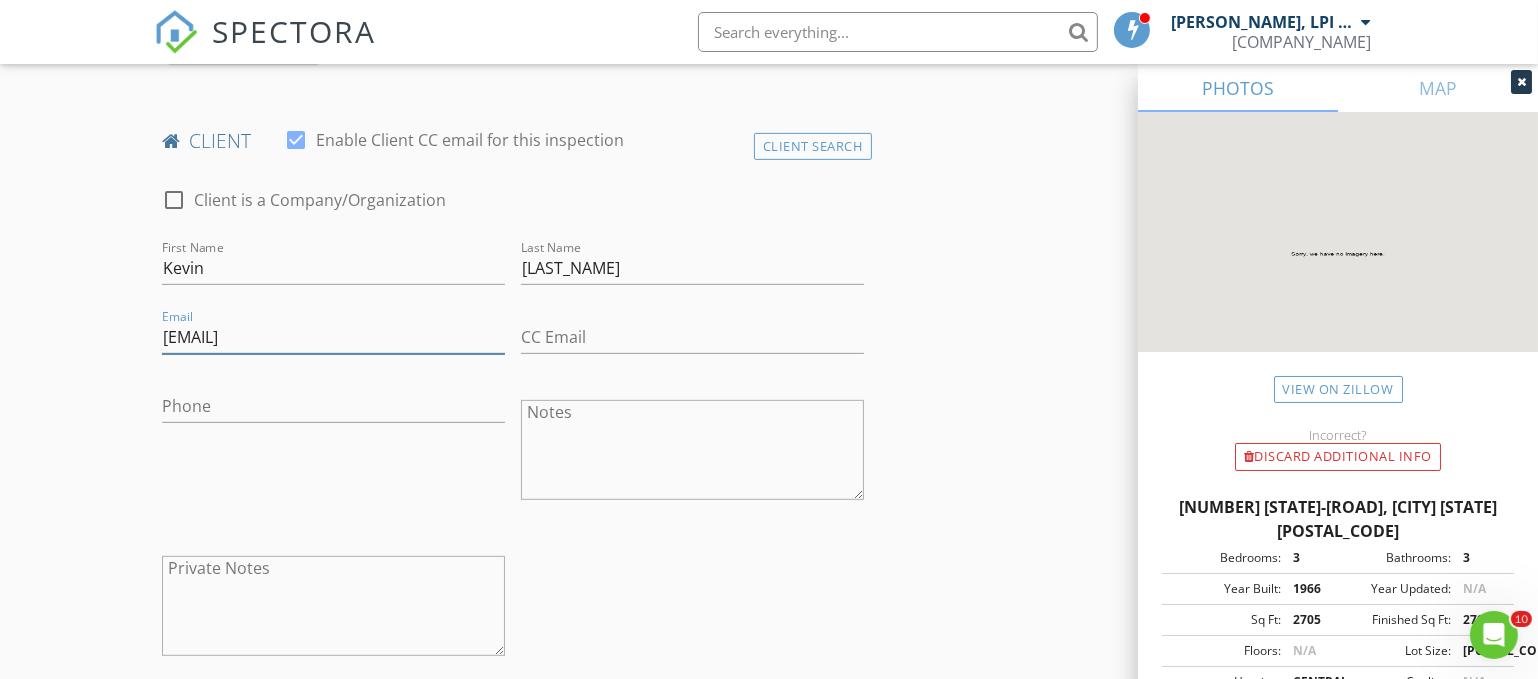 type on "[EMAIL]" 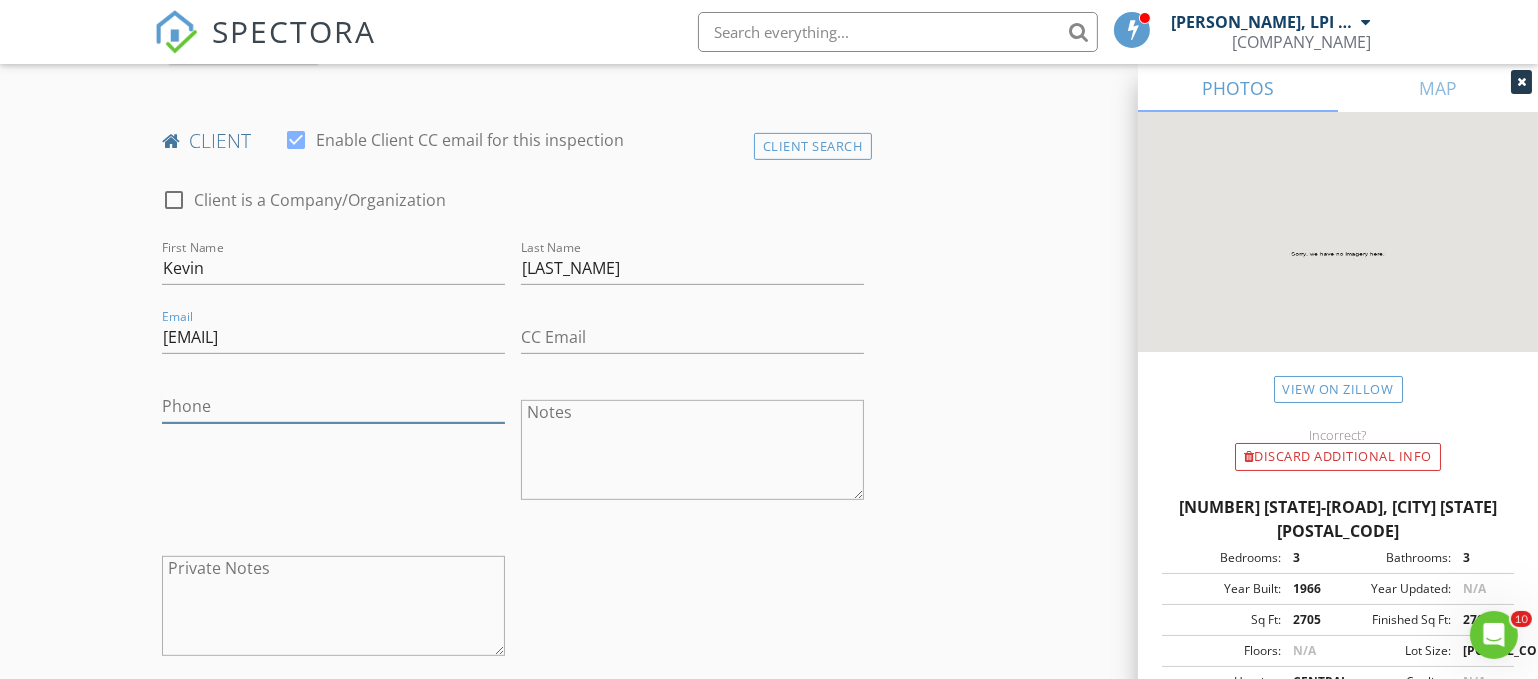 click on "Phone" at bounding box center [333, 406] 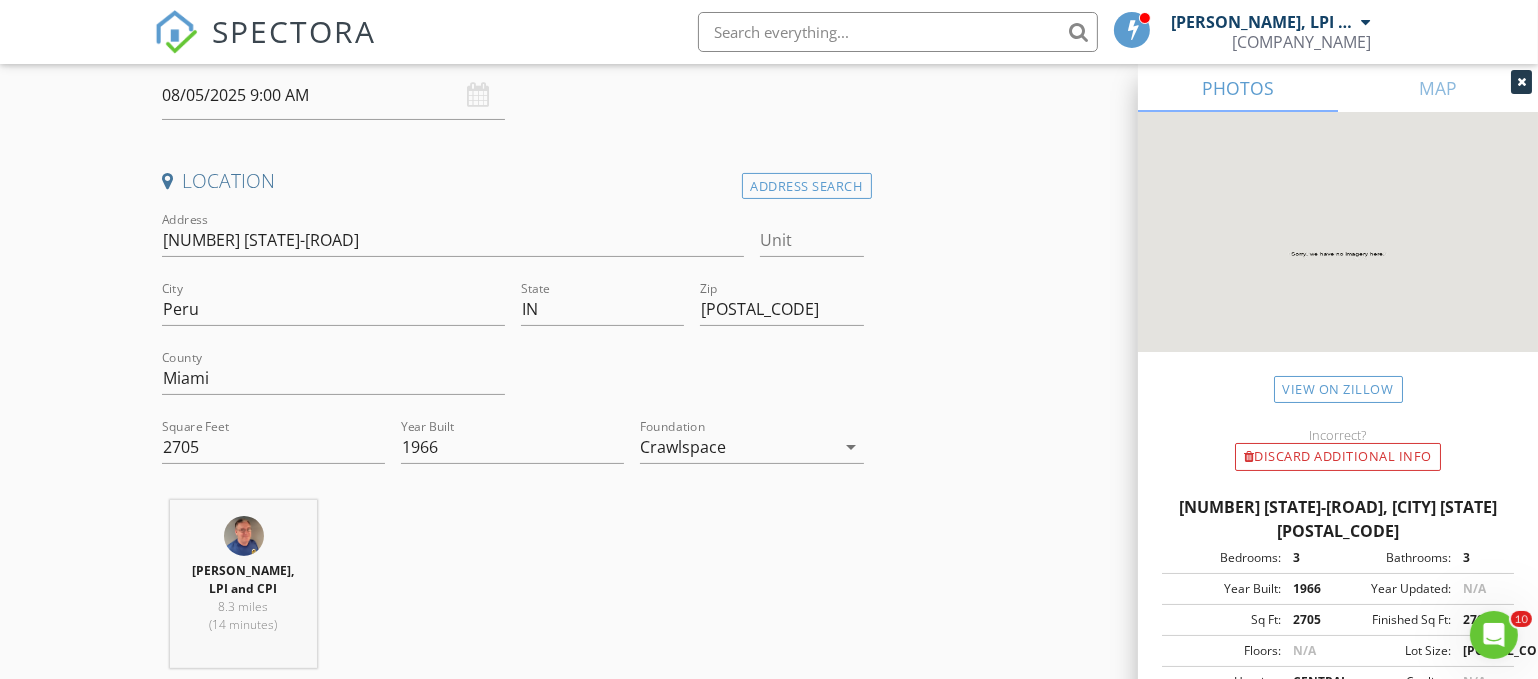scroll, scrollTop: 360, scrollLeft: 0, axis: vertical 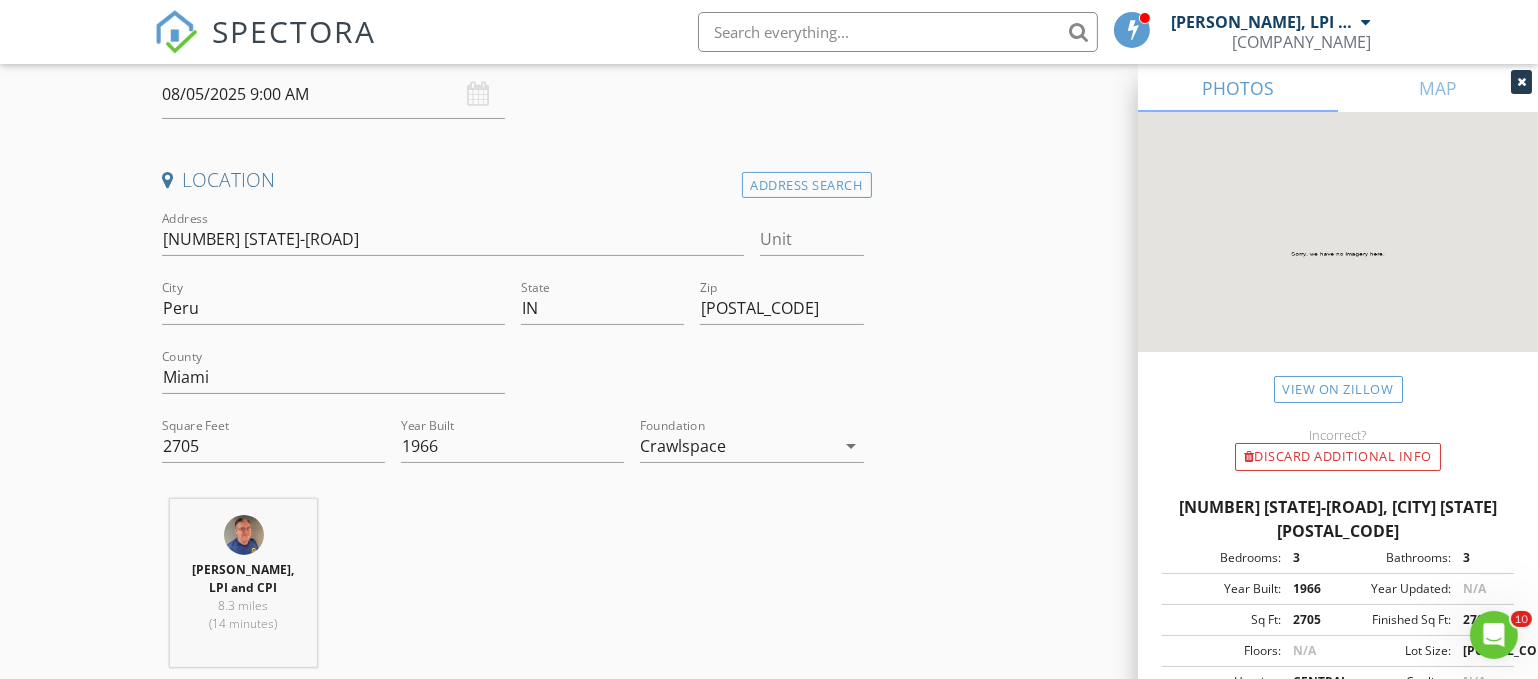 type on "[PHONE]" 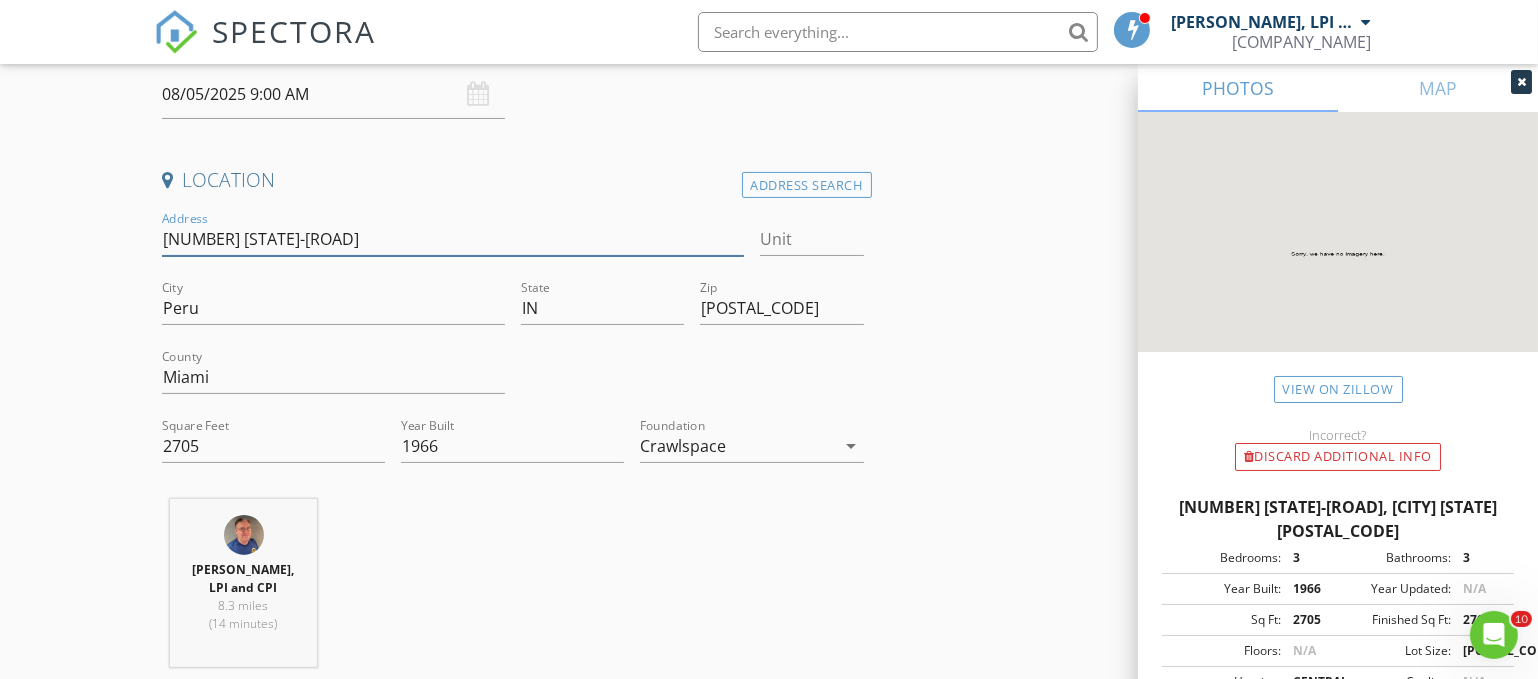 click on "6629 IN-19" at bounding box center [453, 239] 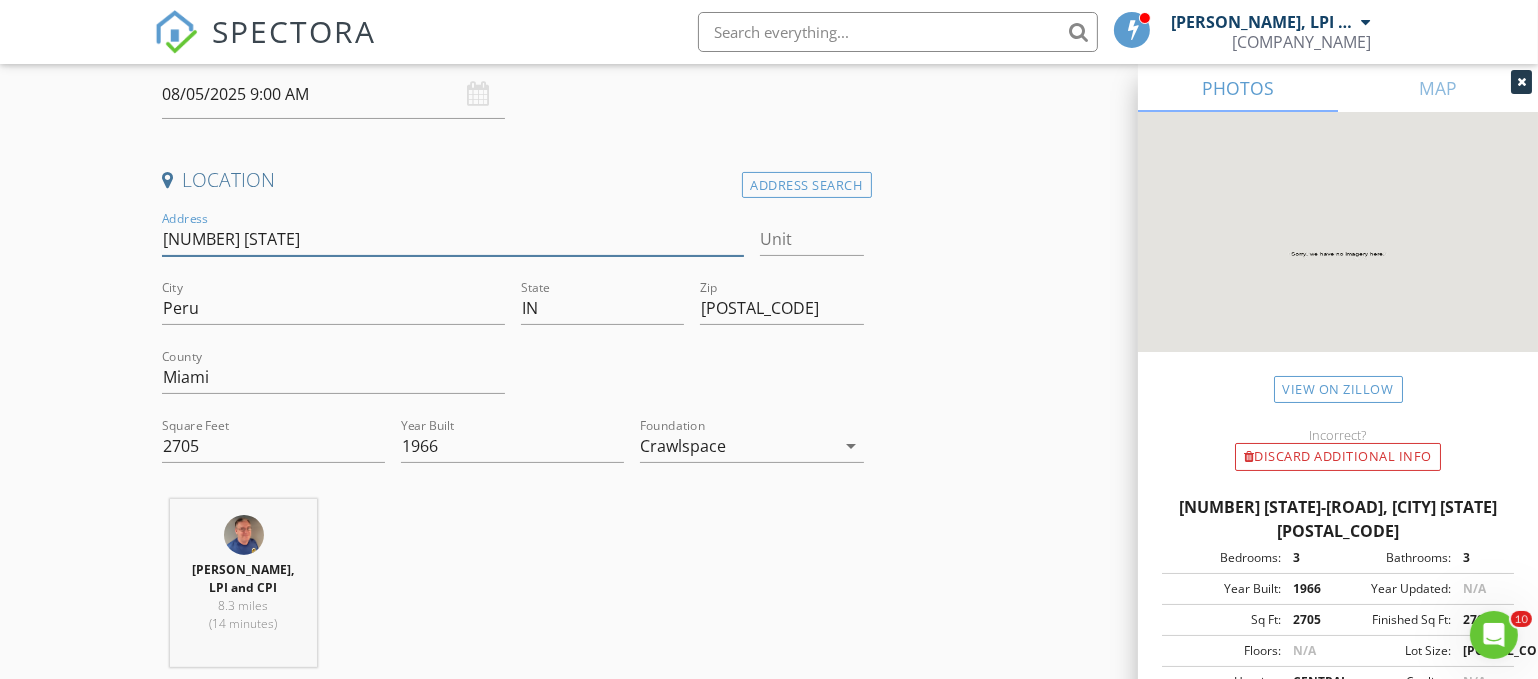 type on "6629" 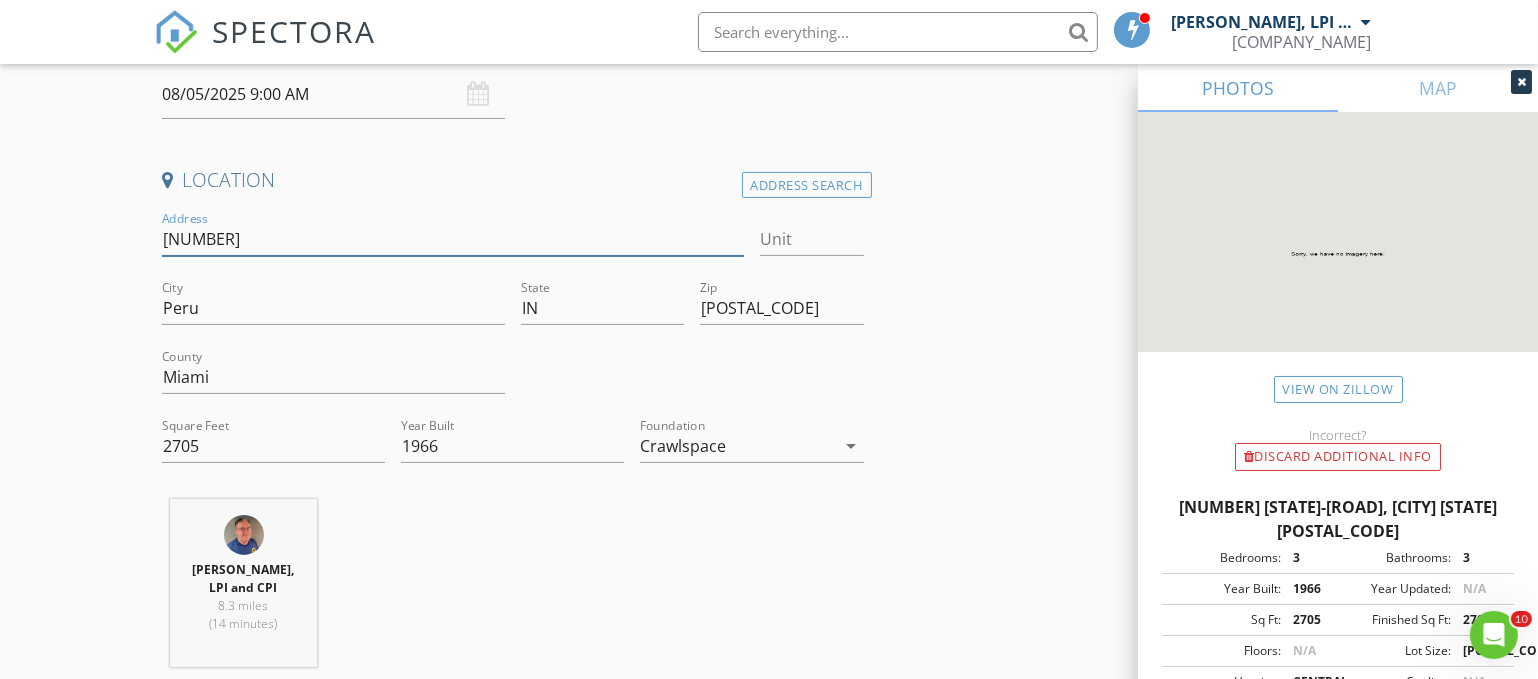 type 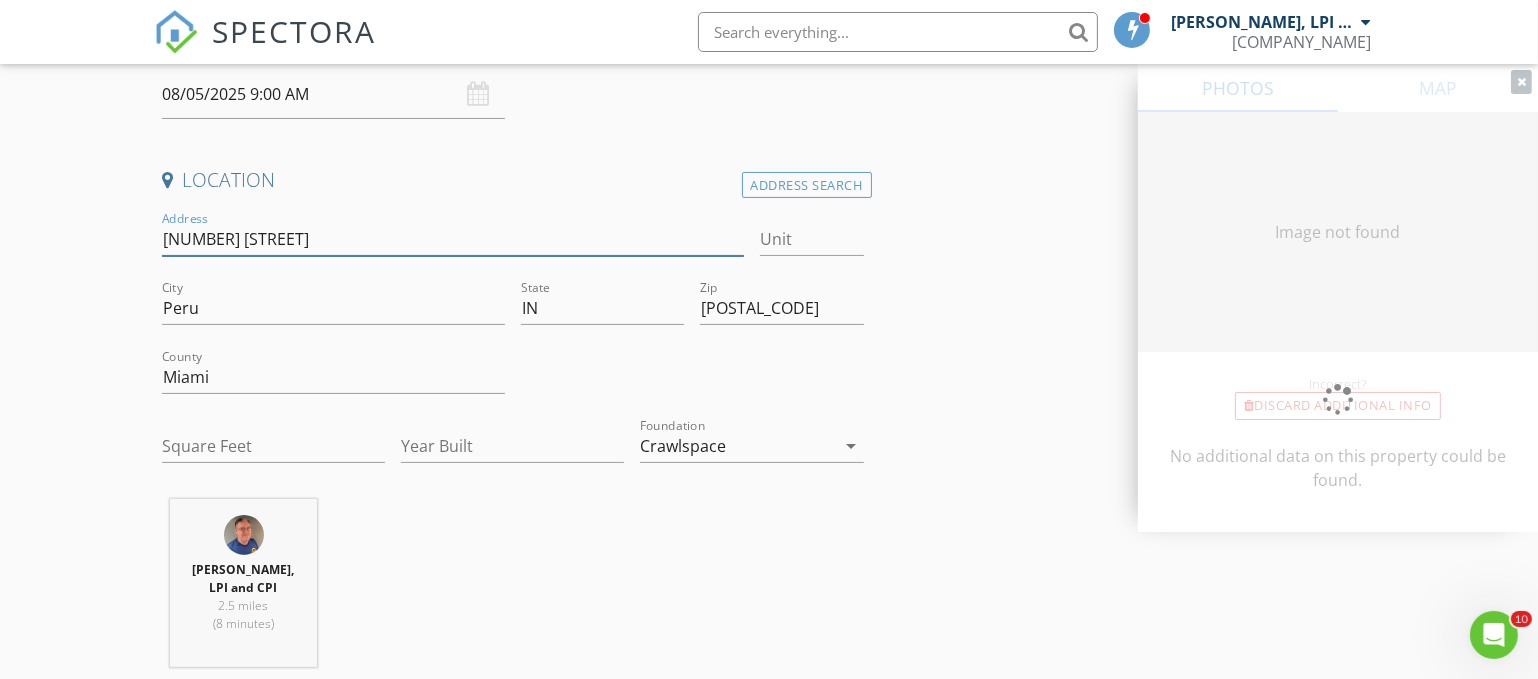 type on "6629 S. State Road" 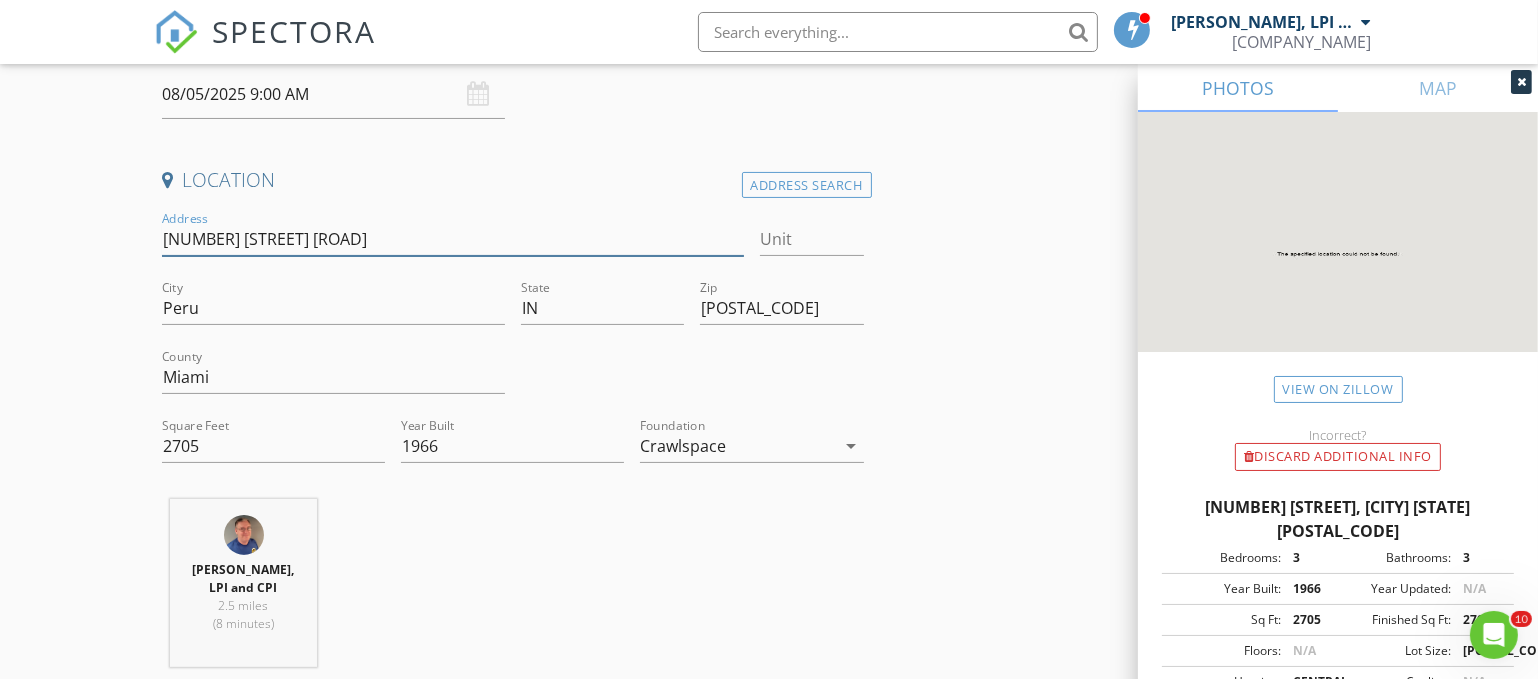 type on "[NUMBER] [STREET]" 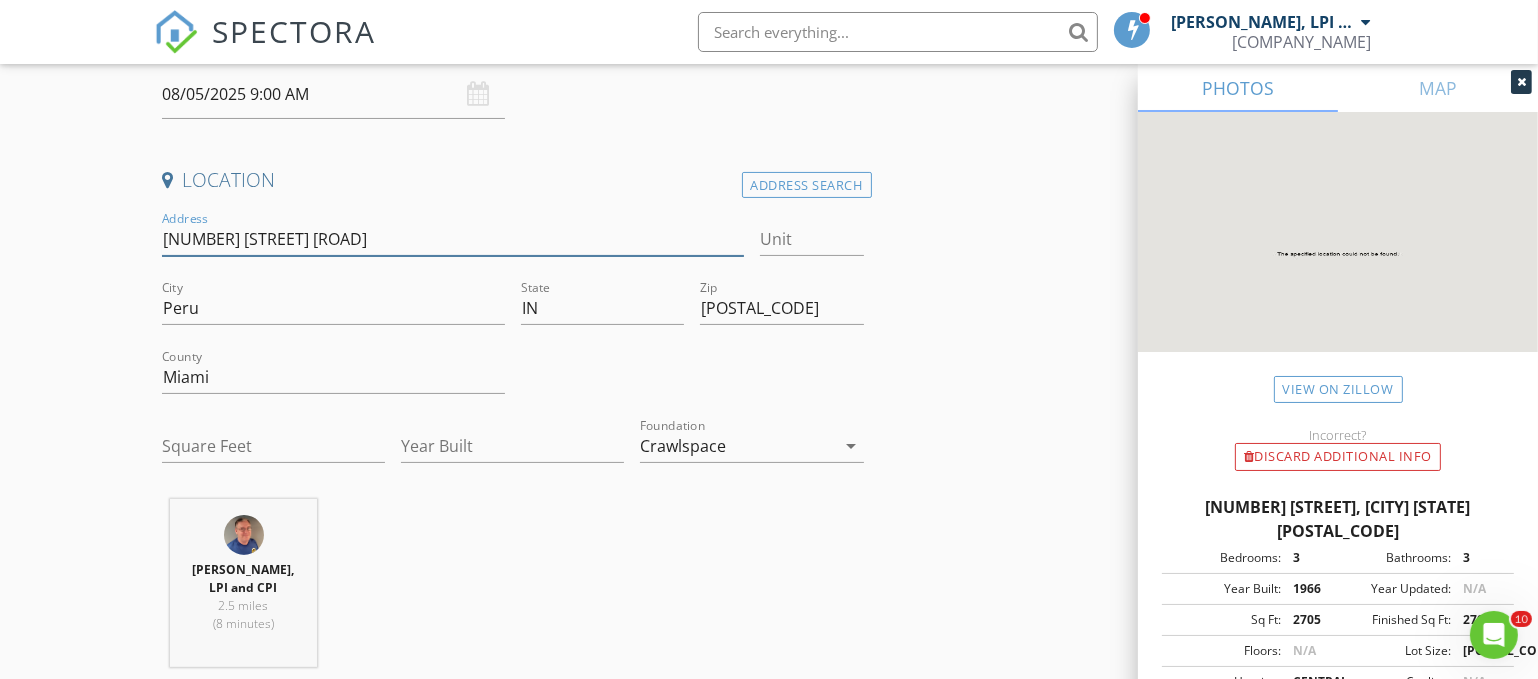 type on "2705" 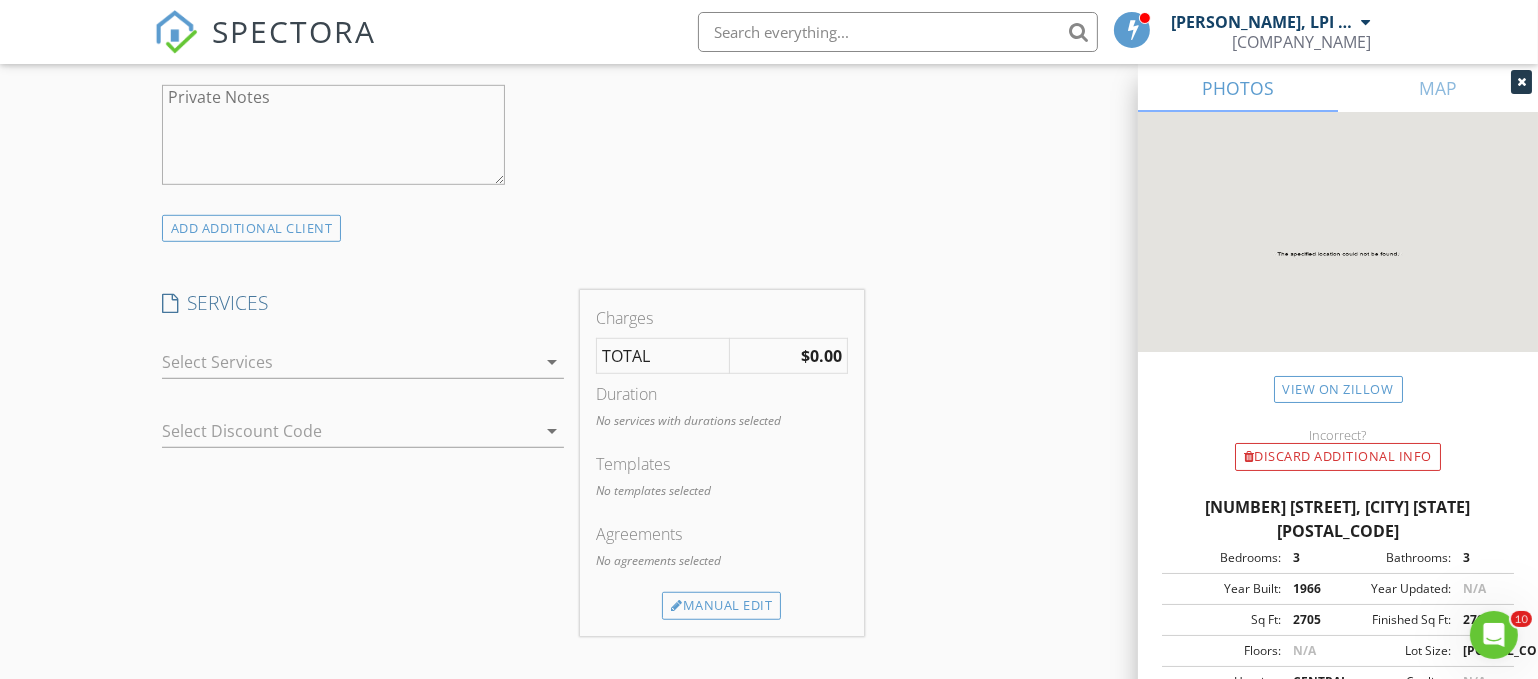 scroll, scrollTop: 1434, scrollLeft: 0, axis: vertical 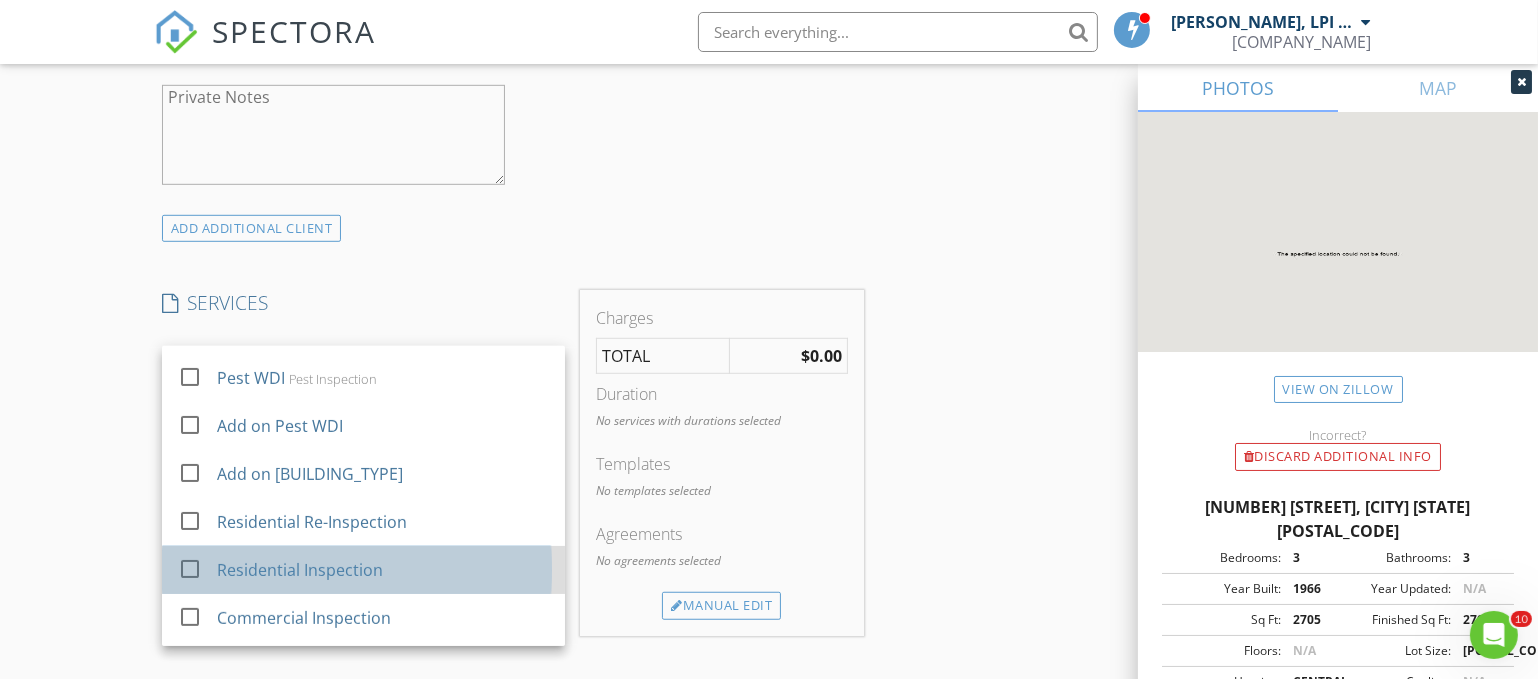click on "Residential Inspection" at bounding box center (300, 570) 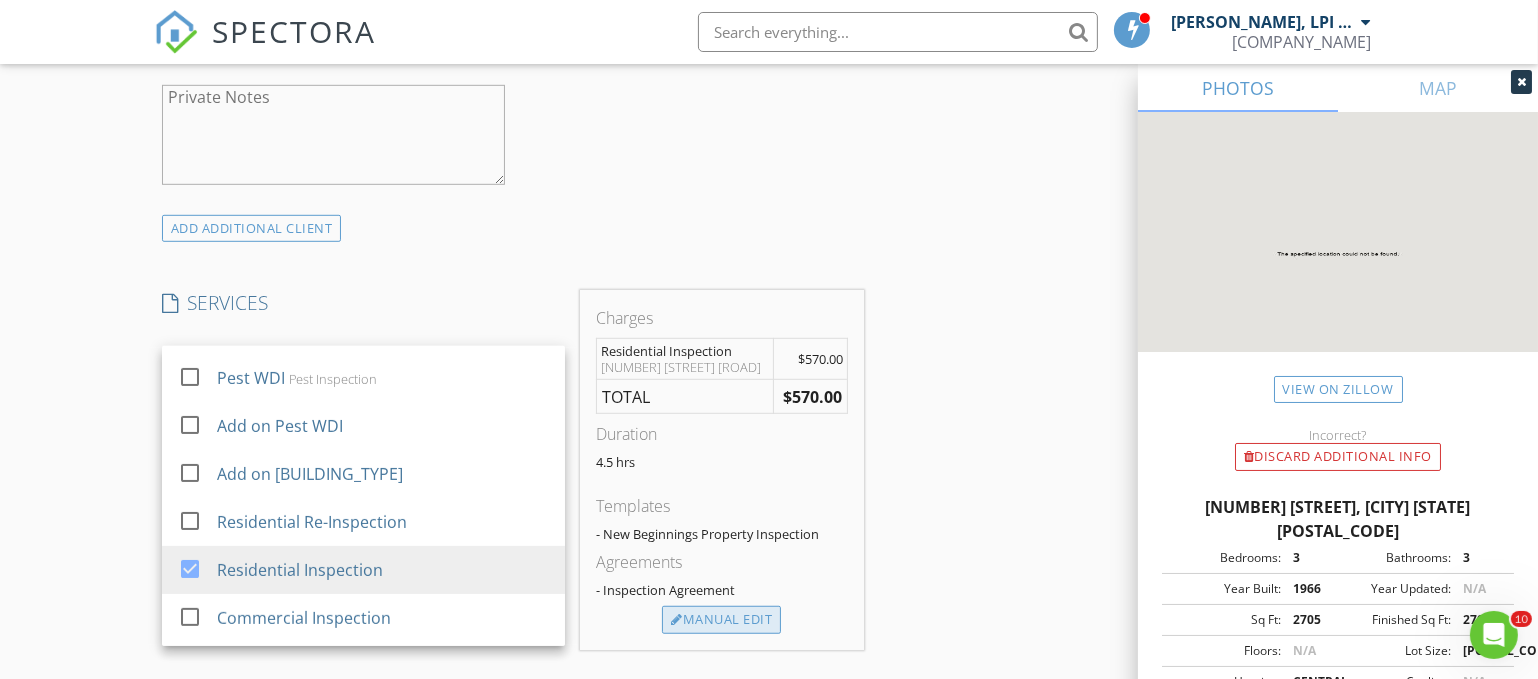 click on "Manual Edit" at bounding box center [721, 620] 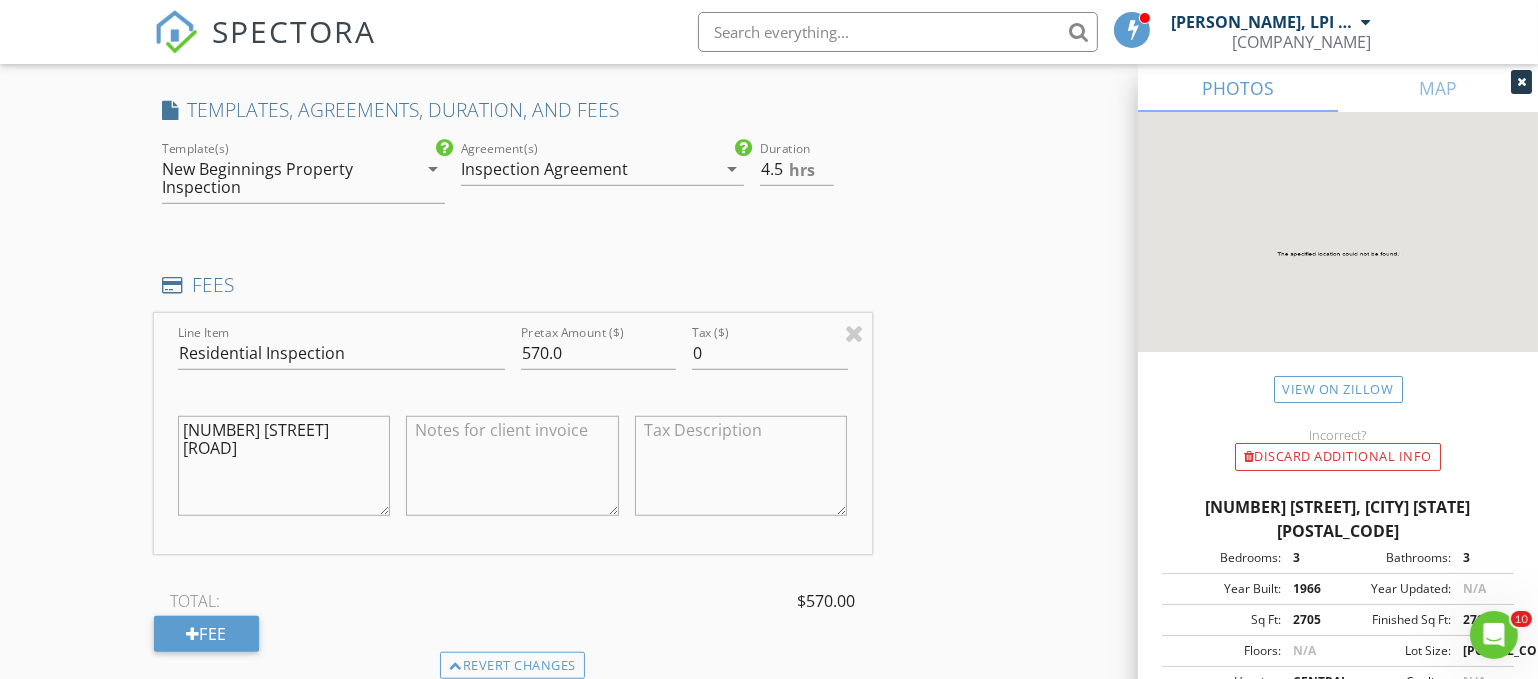 scroll, scrollTop: 1635, scrollLeft: 0, axis: vertical 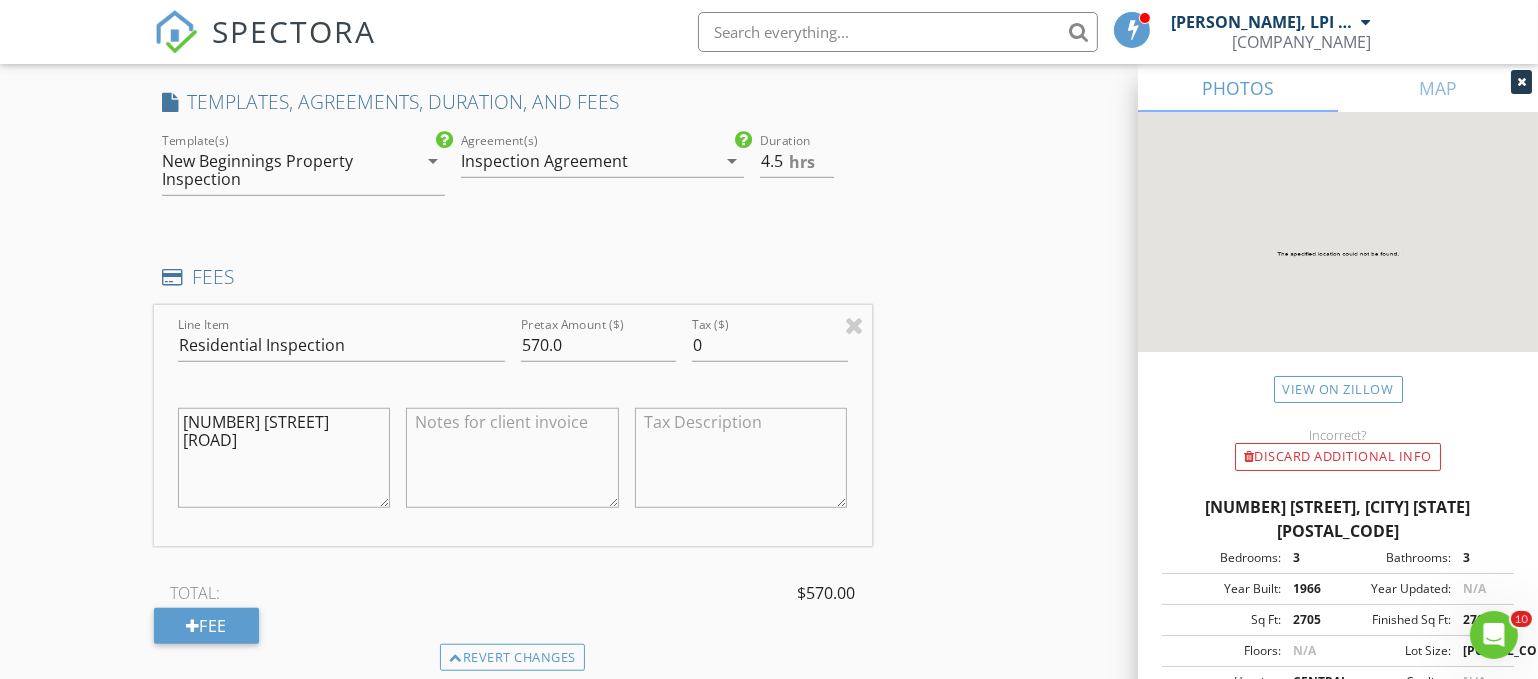 click on "$395.00 (Base)
+$75.00 (foundation crawlspace)
+$100.00 (sqft 2500 - 3000)" at bounding box center (284, 458) 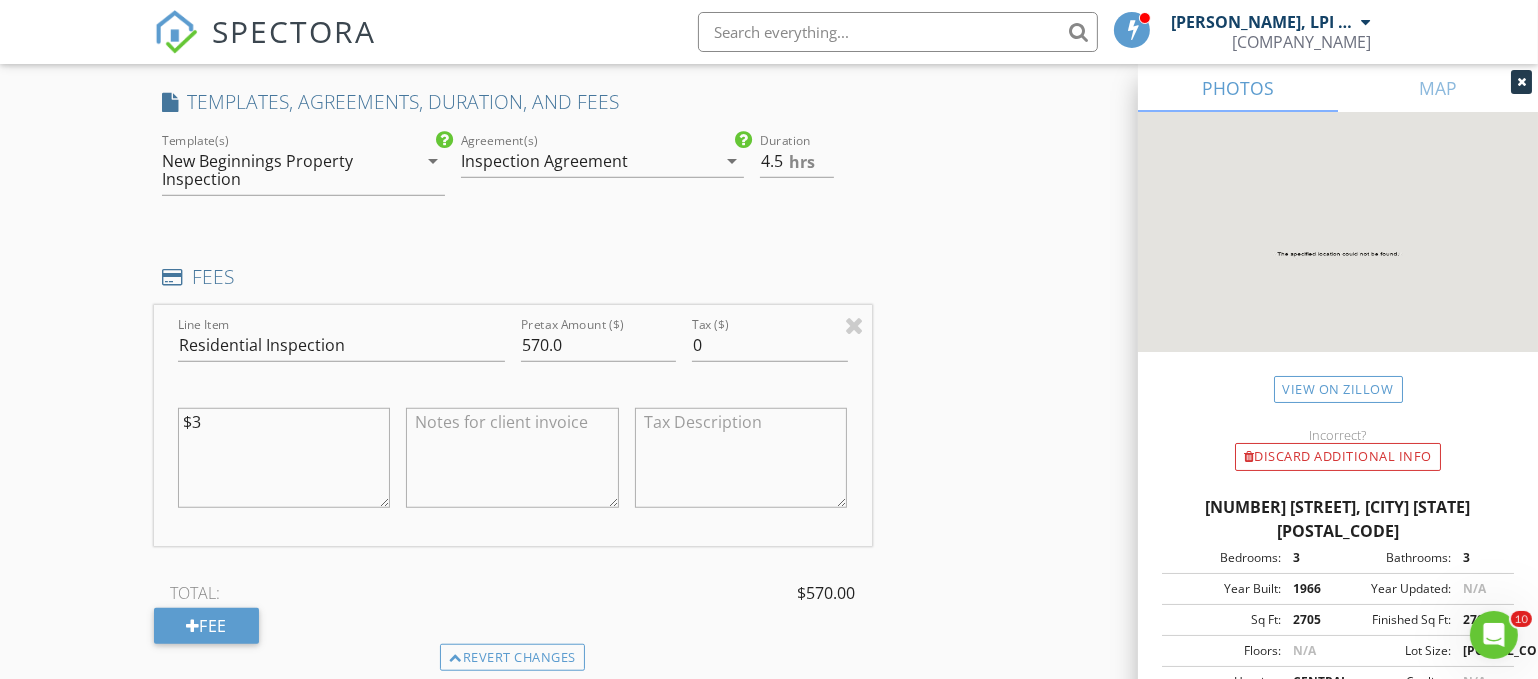 type on "$" 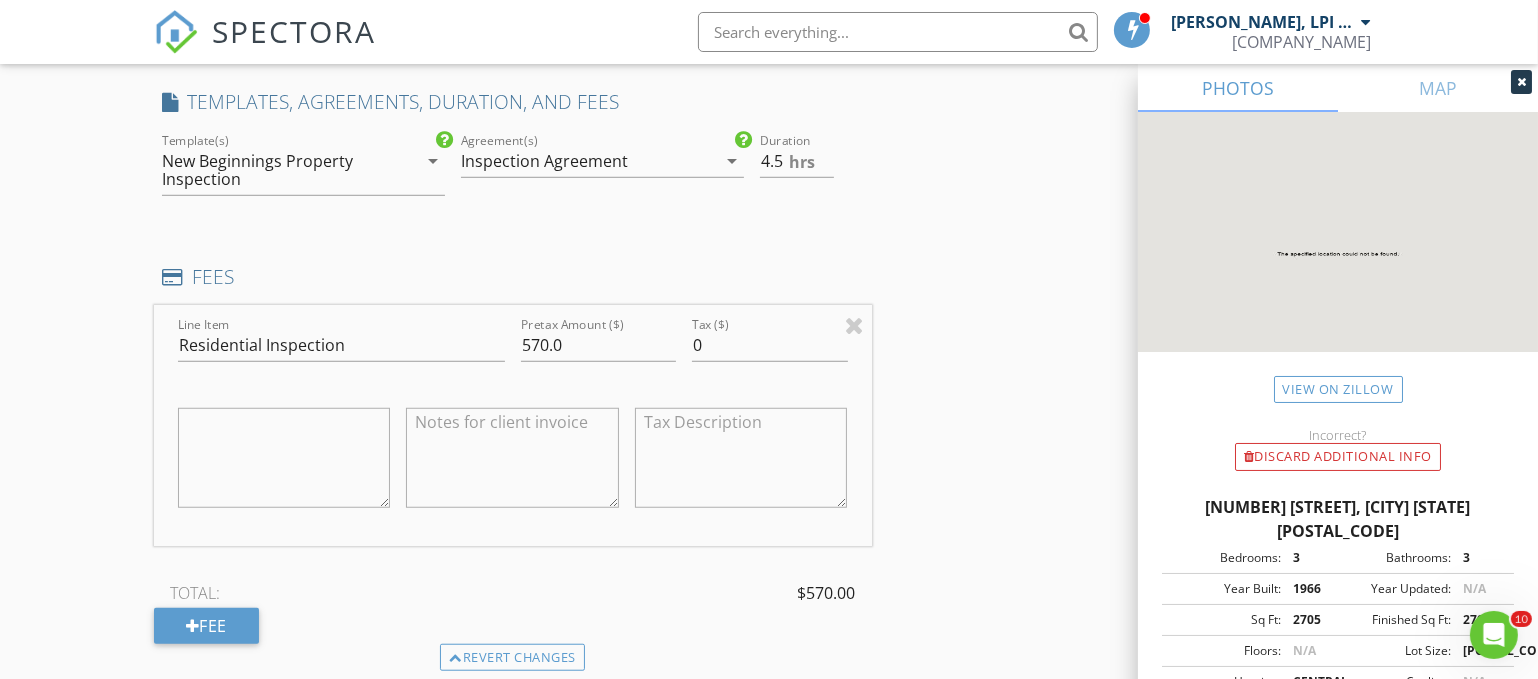 type 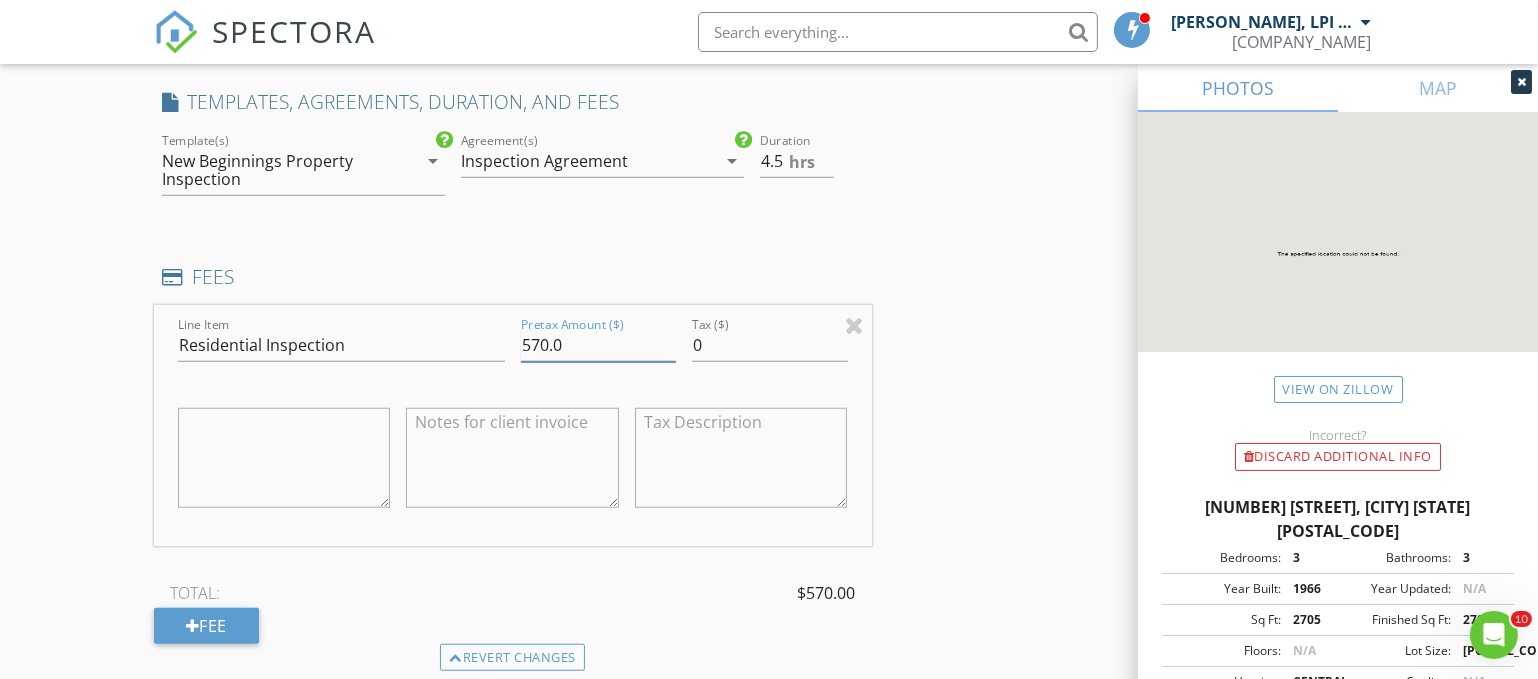 click on "570.0" at bounding box center (598, 345) 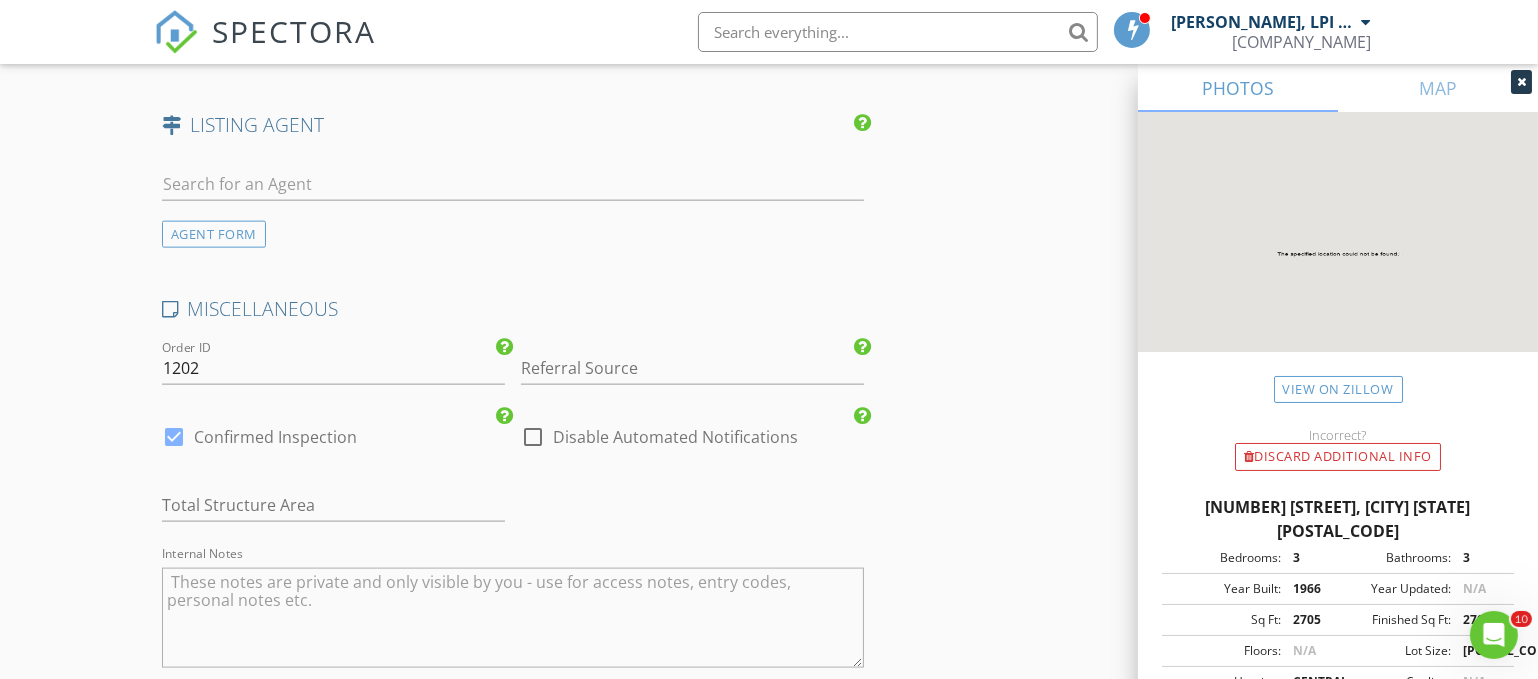 scroll, scrollTop: 2825, scrollLeft: 0, axis: vertical 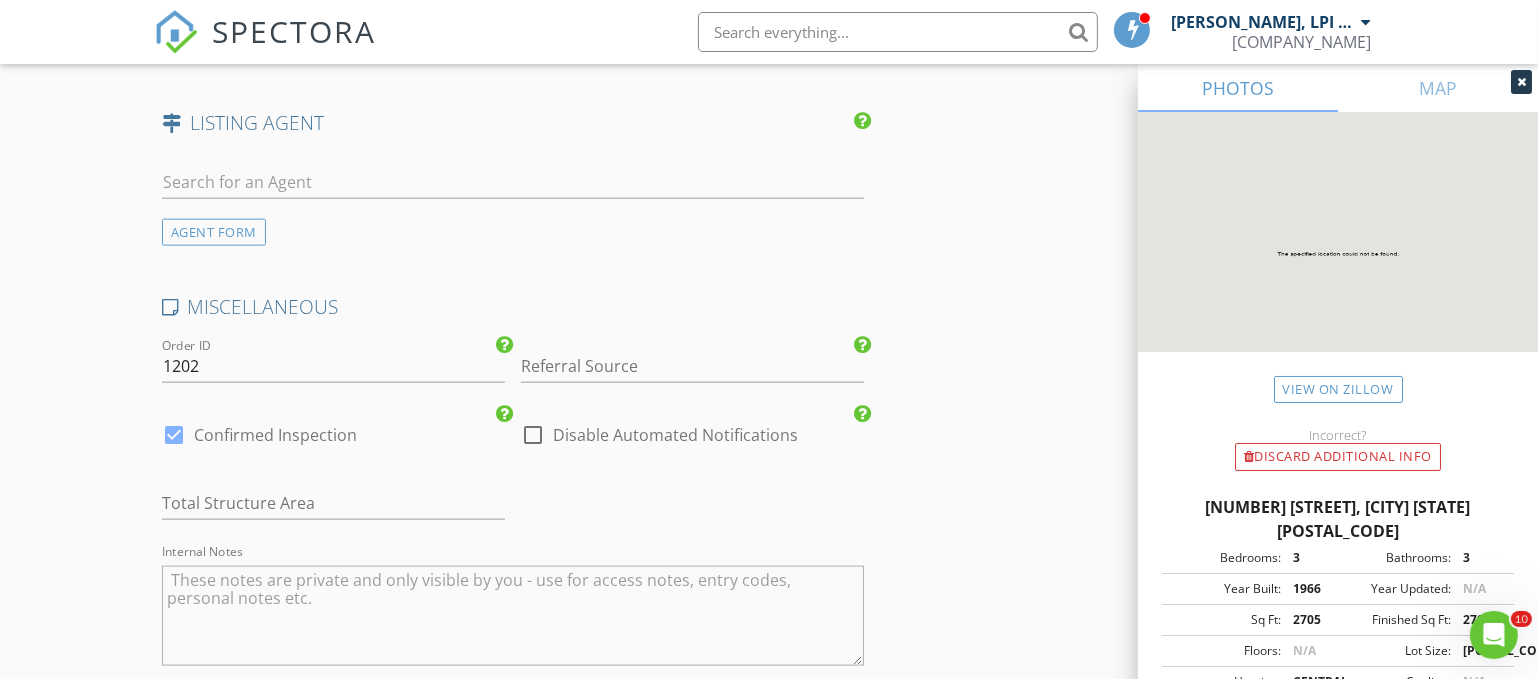 type on "595.0" 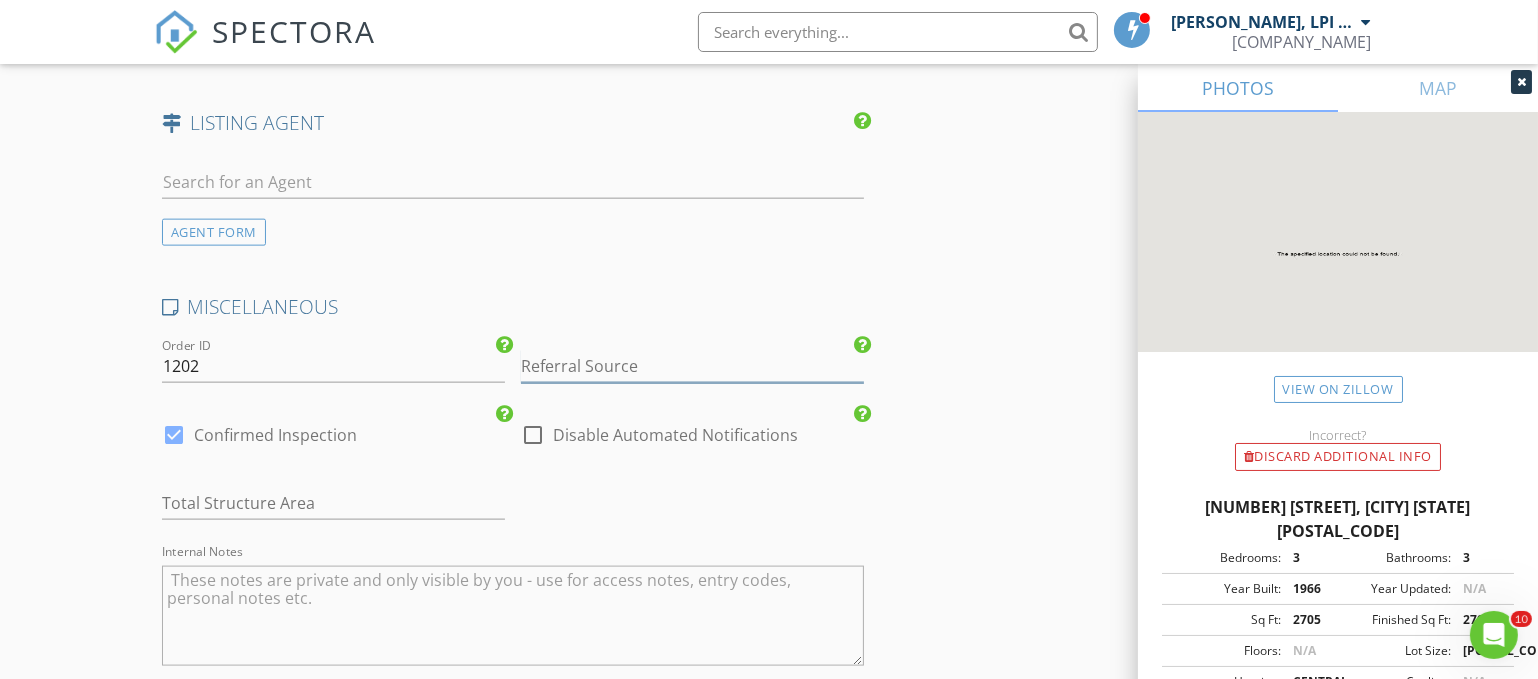click at bounding box center (692, 366) 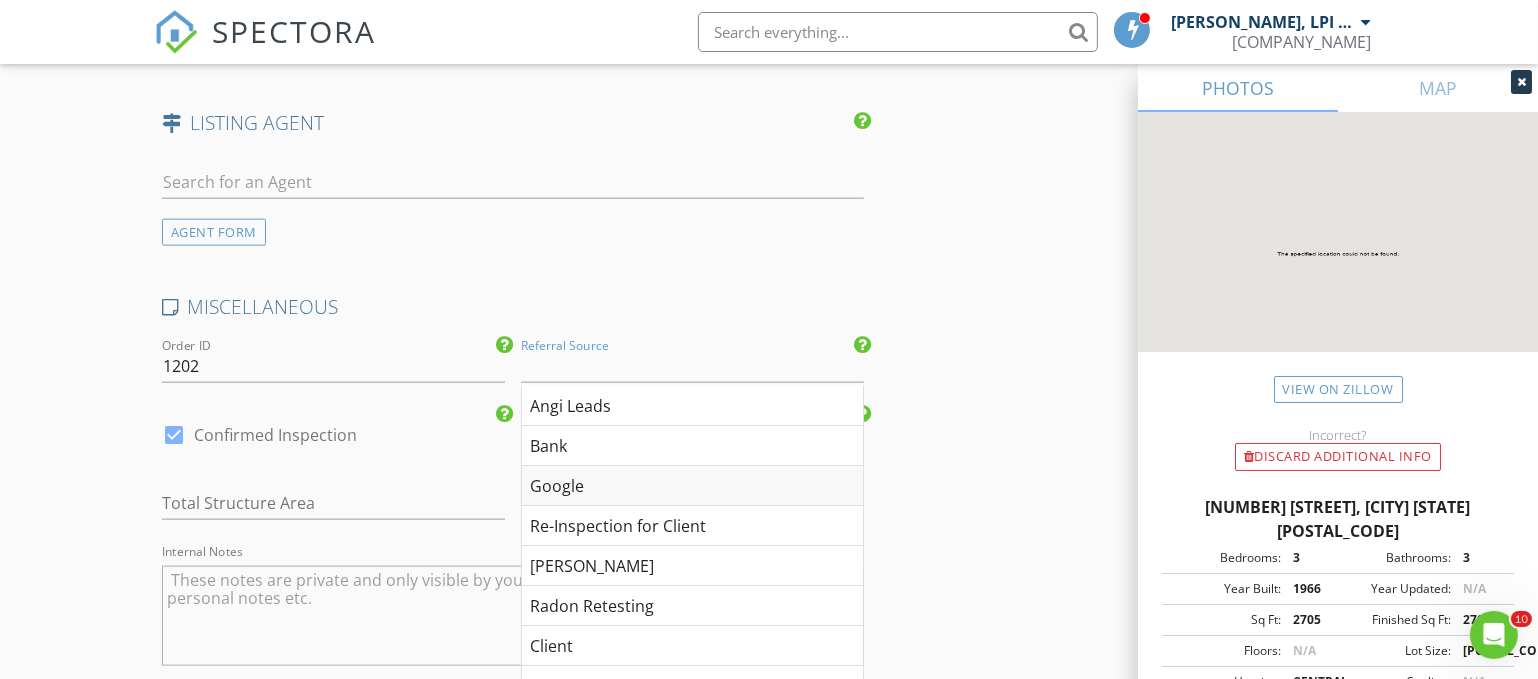 click on "Google" at bounding box center (692, 486) 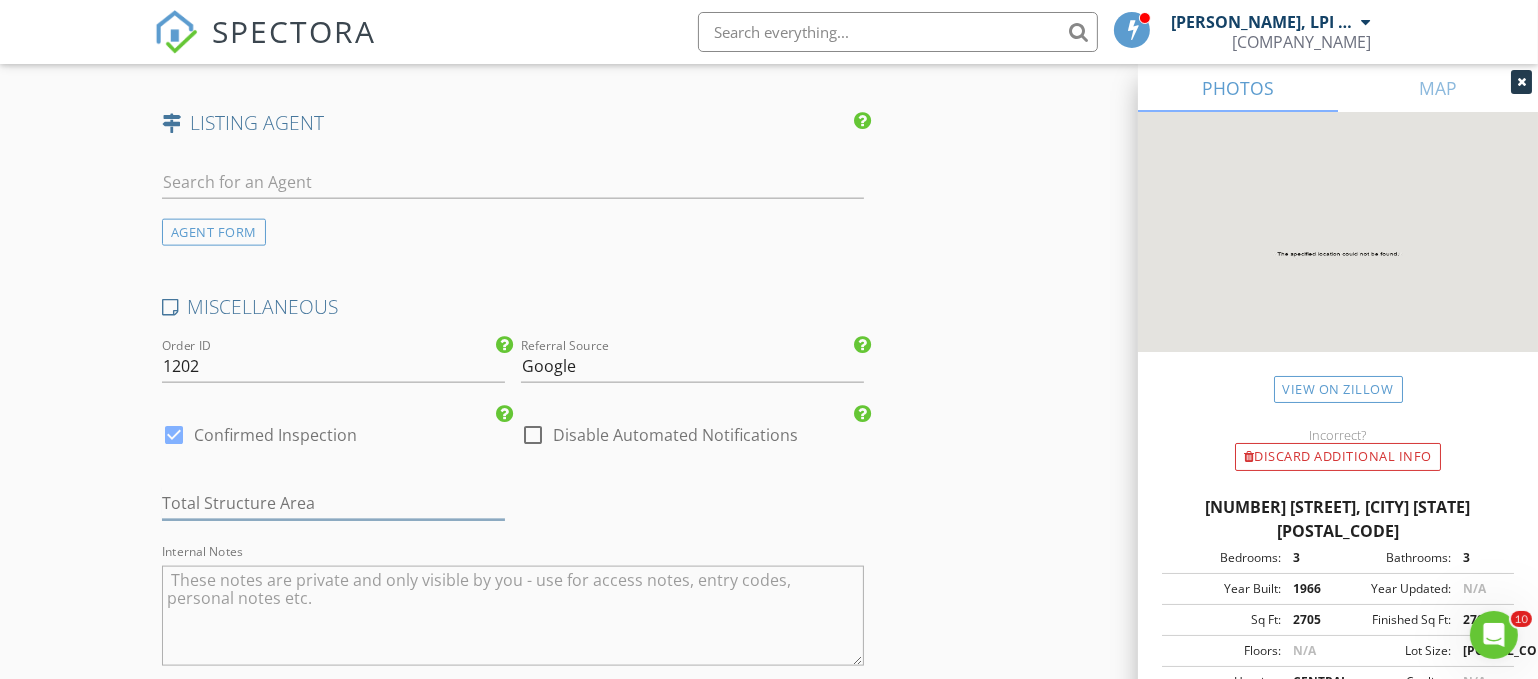 click at bounding box center (333, 503) 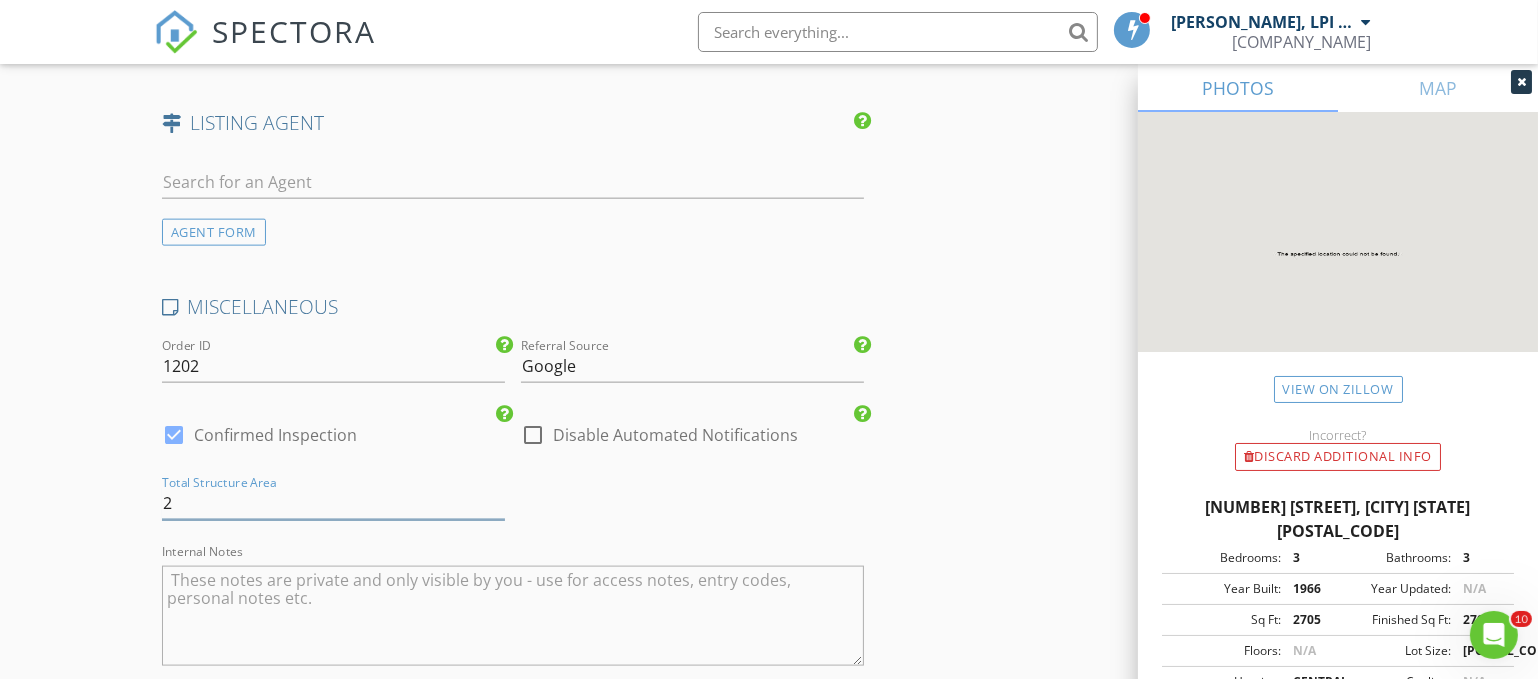 type on "27" 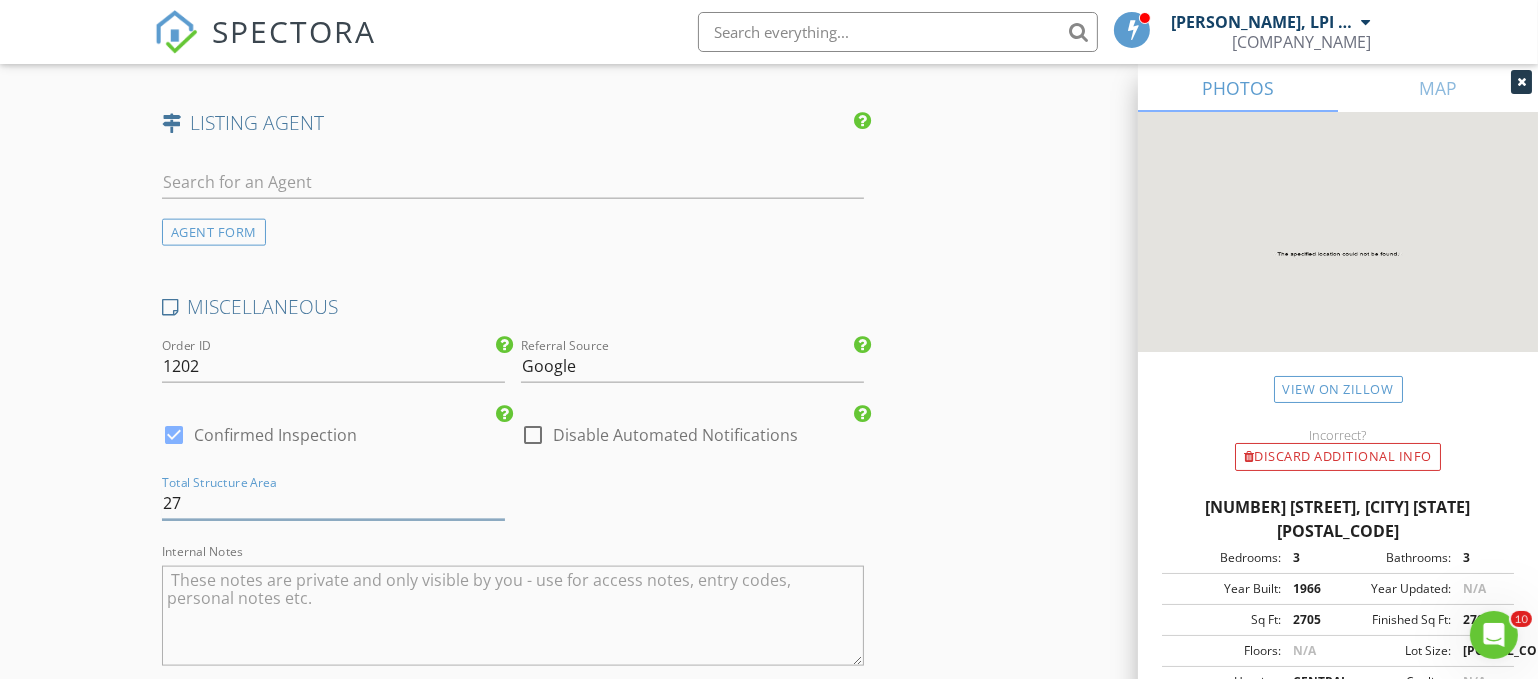 type on "4.5" 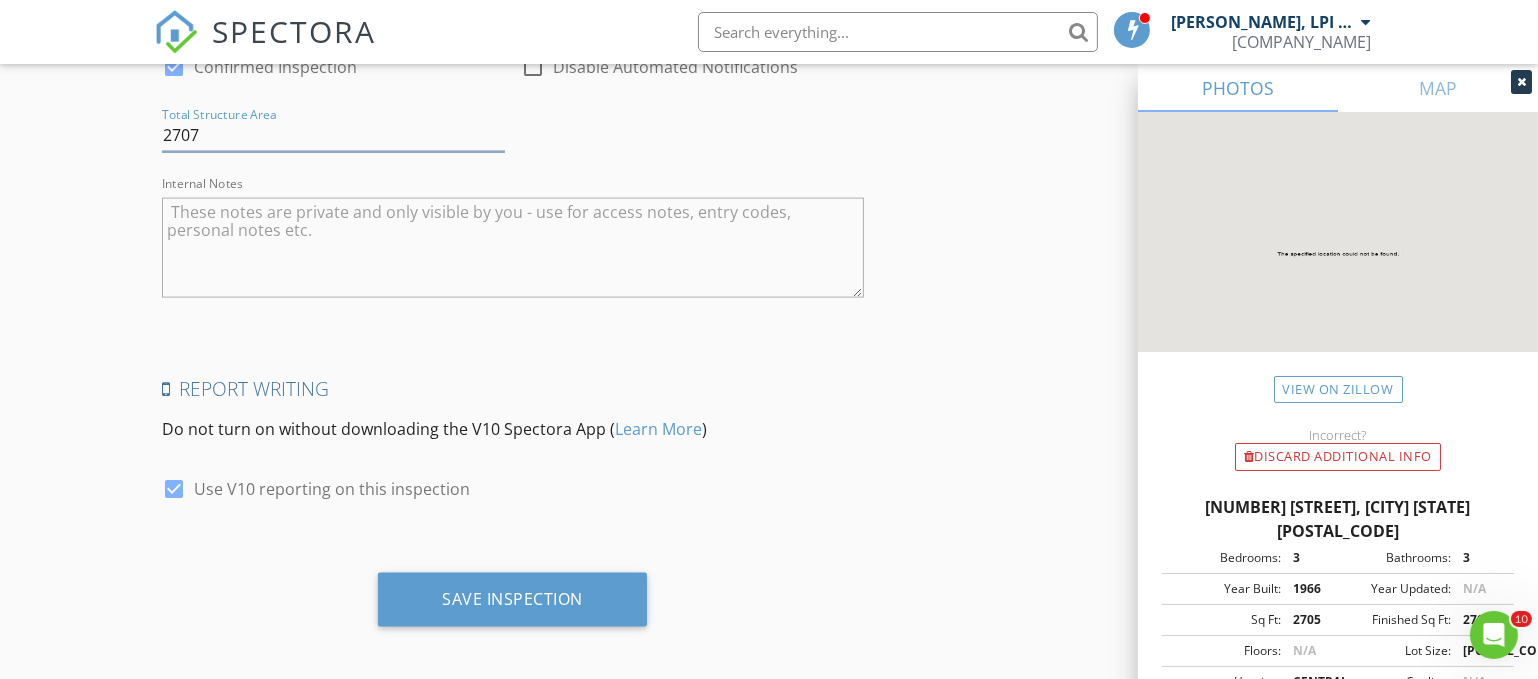 scroll, scrollTop: 3198, scrollLeft: 0, axis: vertical 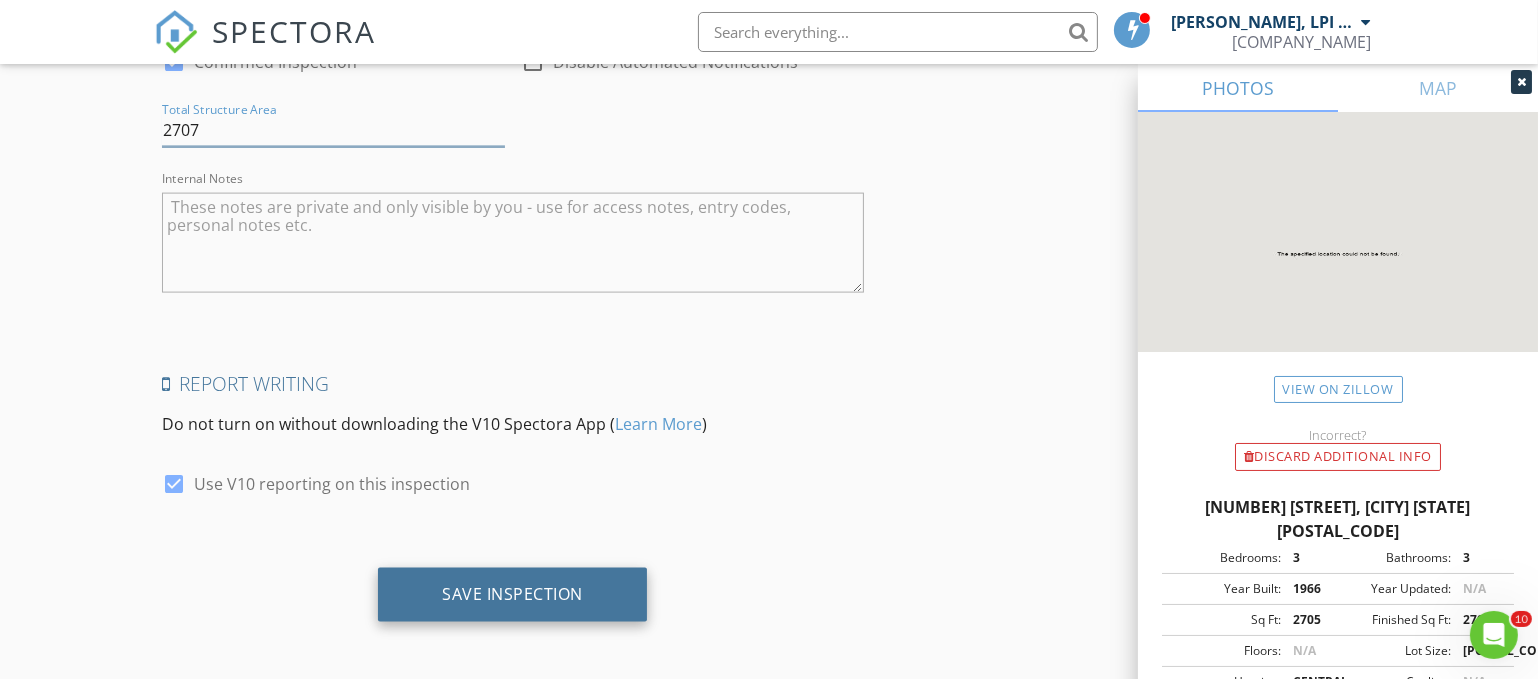 type on "2707" 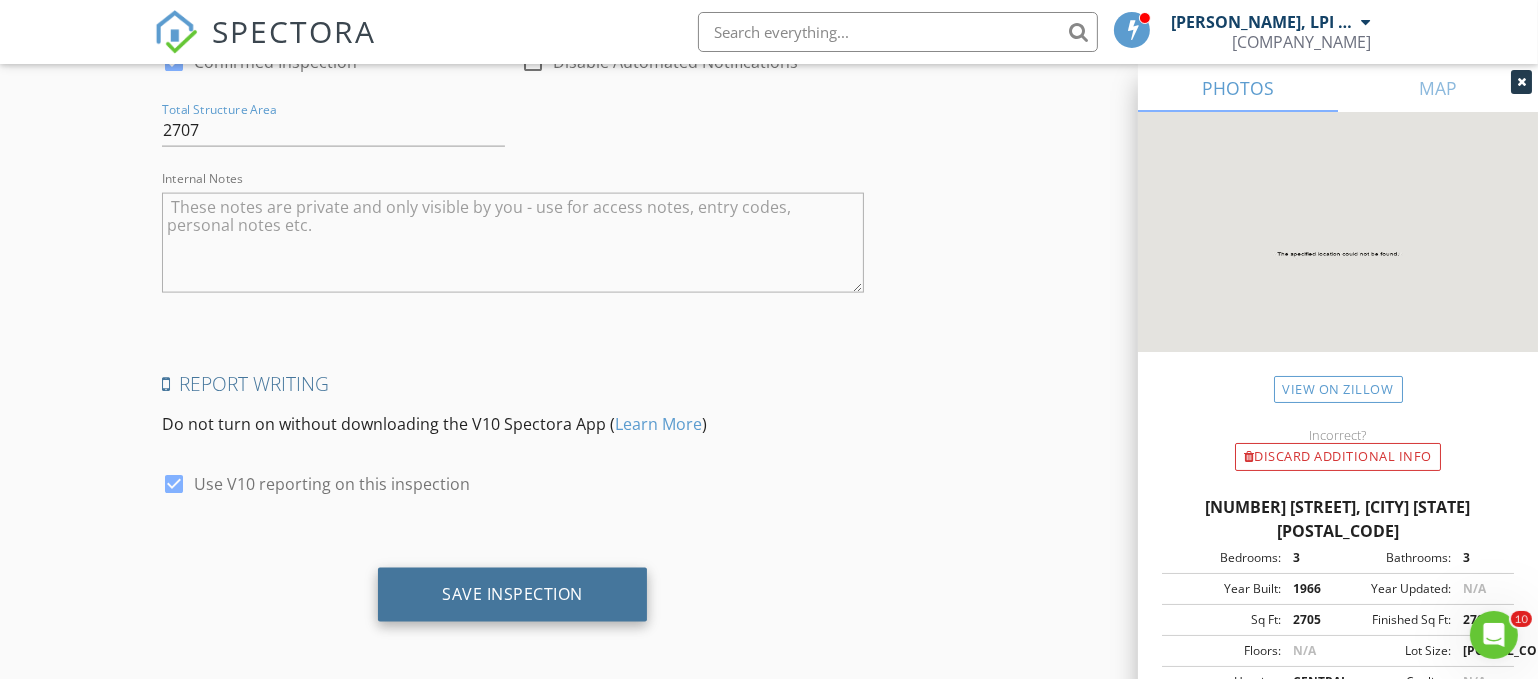 click on "Save Inspection" at bounding box center (512, 595) 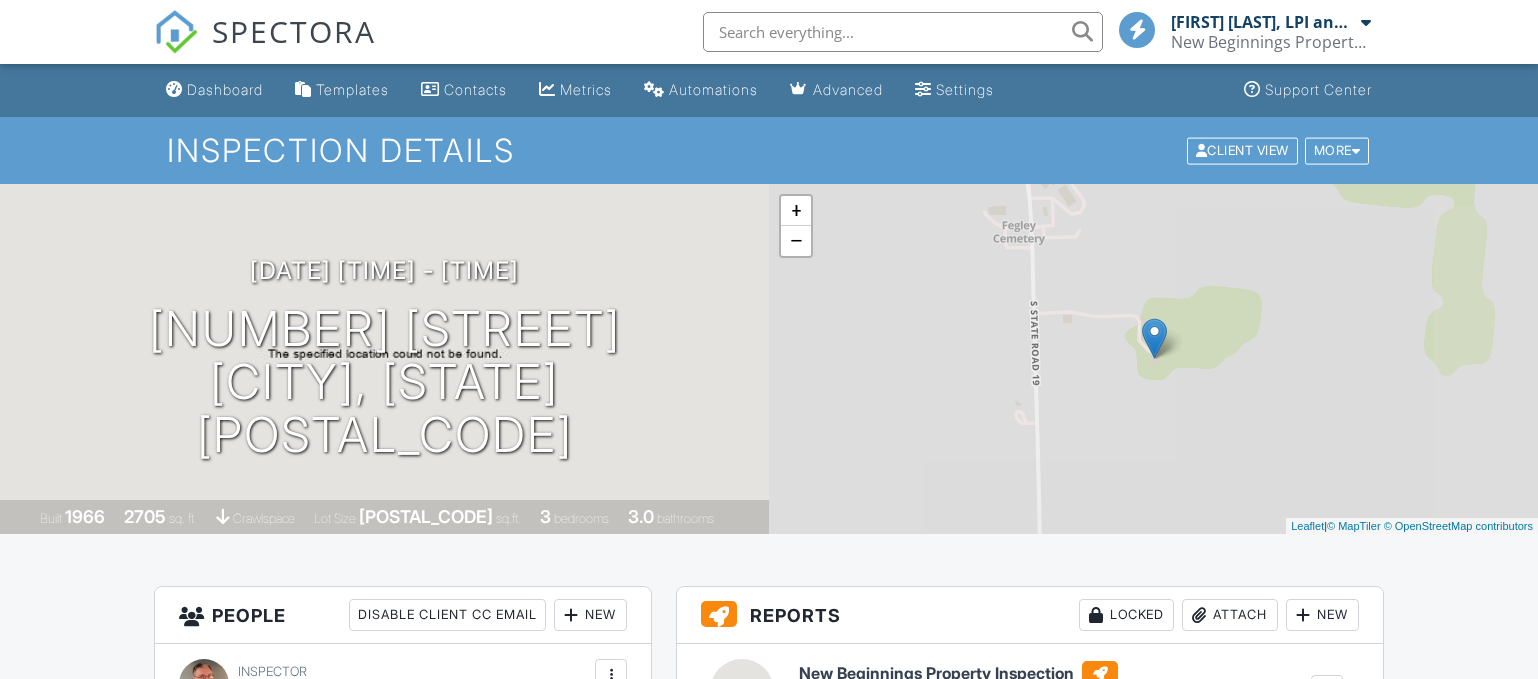 scroll, scrollTop: 0, scrollLeft: 0, axis: both 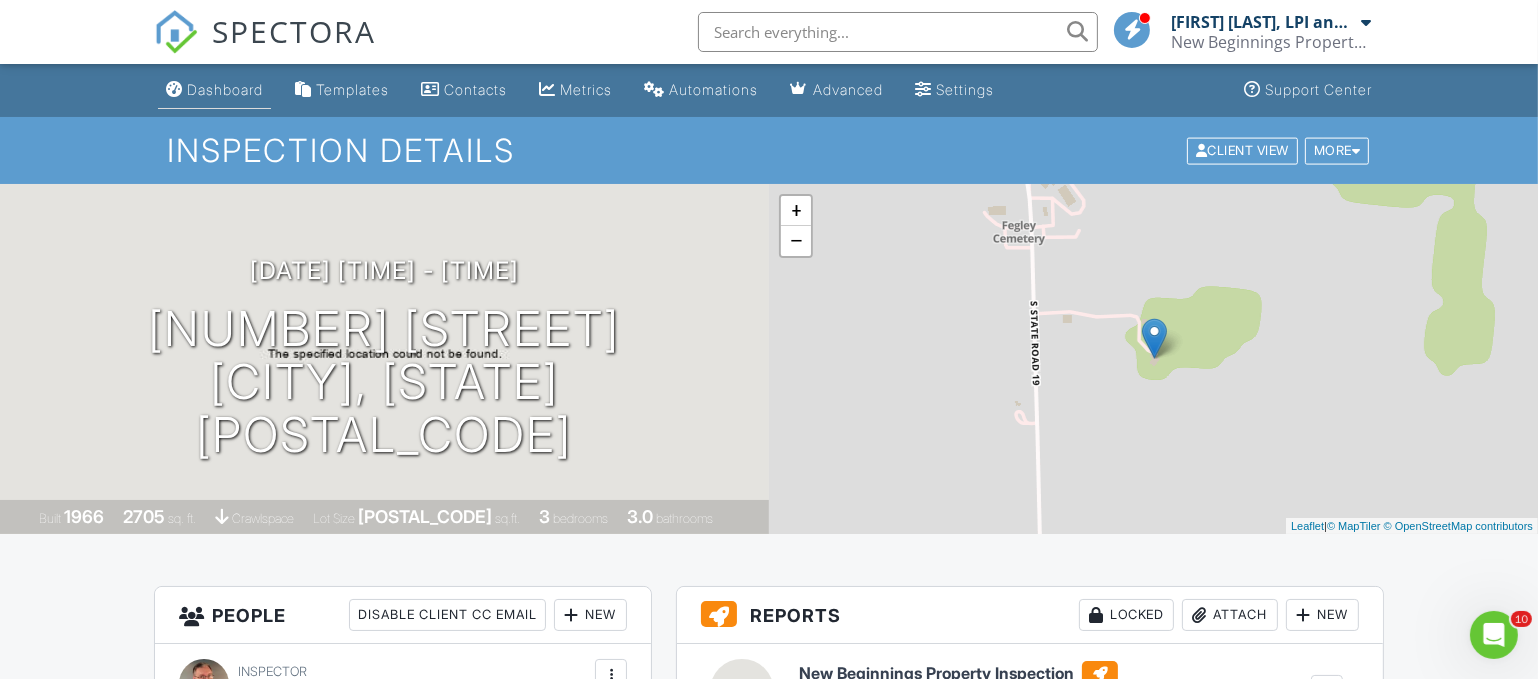 click on "Dashboard" at bounding box center (225, 89) 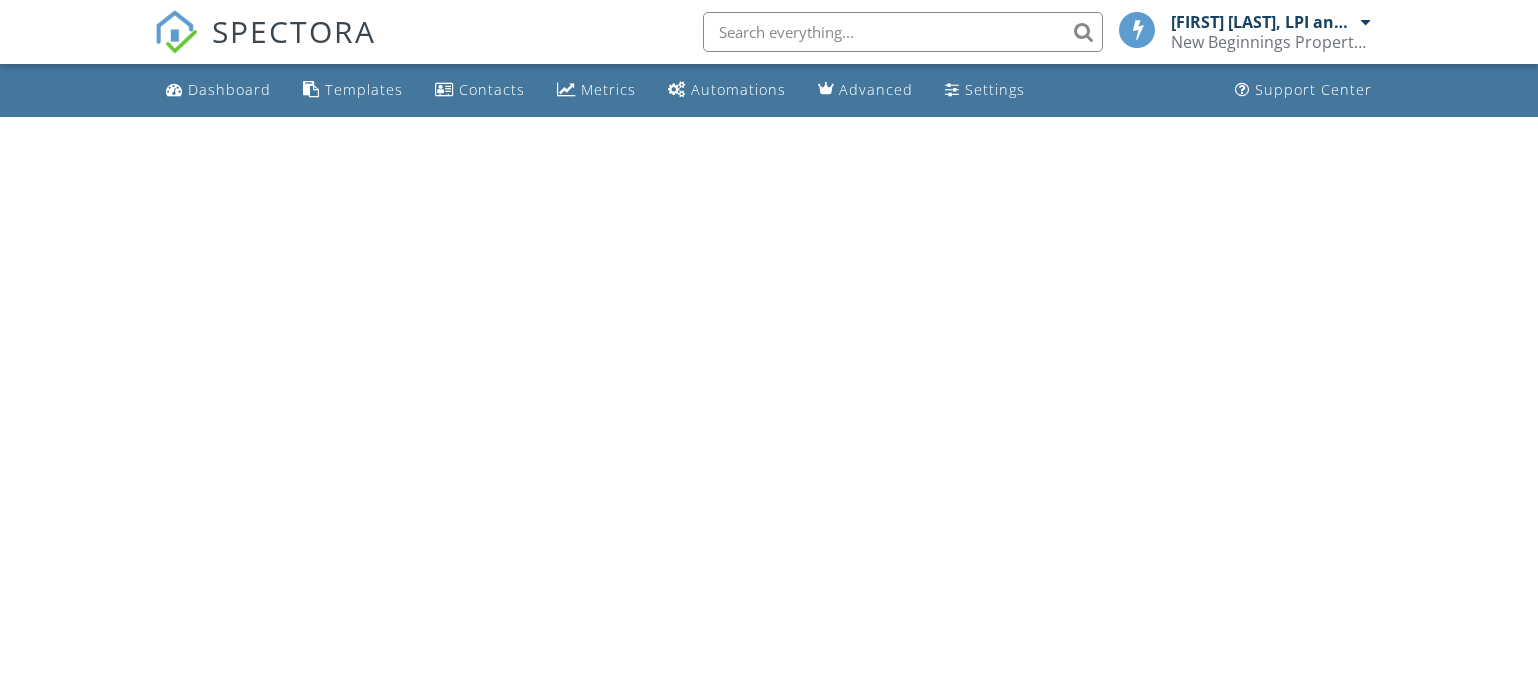 scroll, scrollTop: 0, scrollLeft: 0, axis: both 